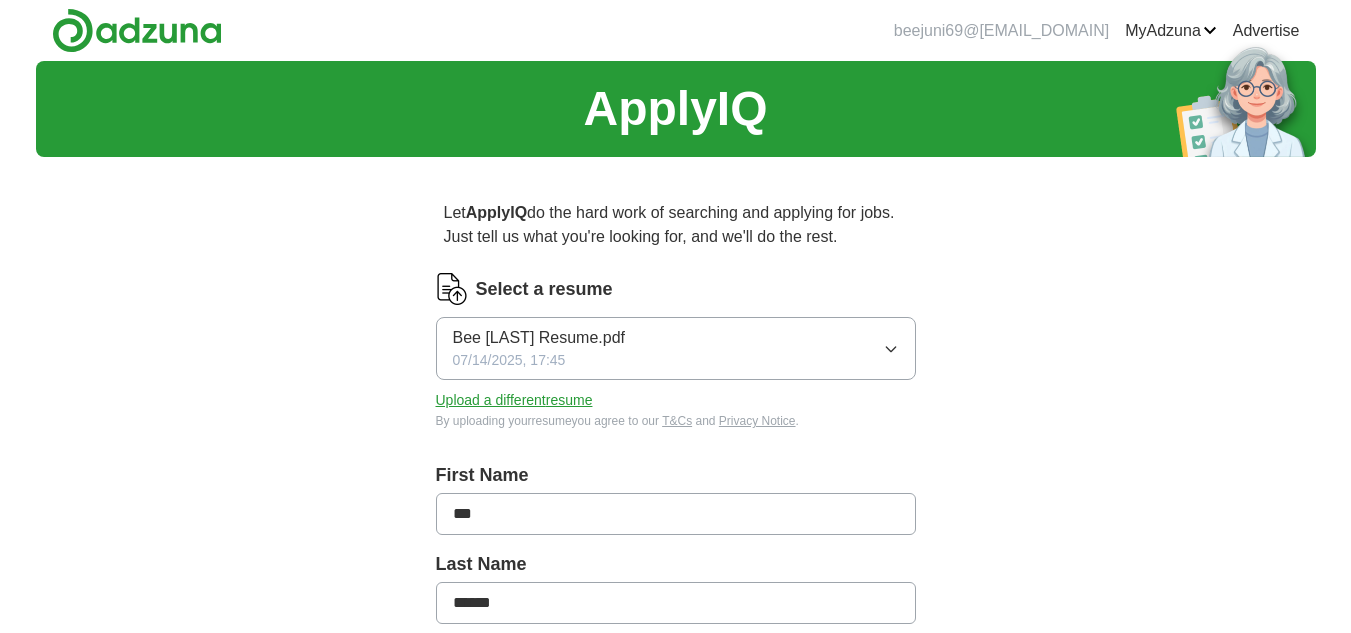 scroll, scrollTop: 429, scrollLeft: 0, axis: vertical 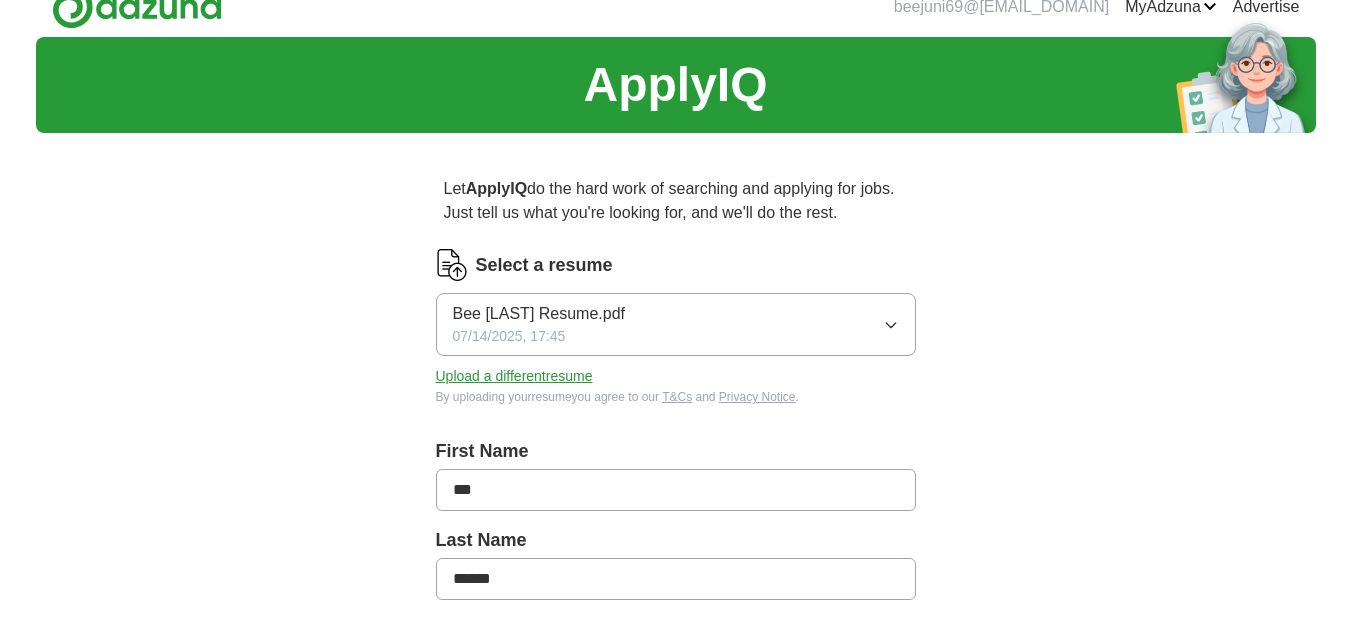 click on "Bee [LAST] Resume.pdf 07/14/2025, 17:45" at bounding box center (676, 324) 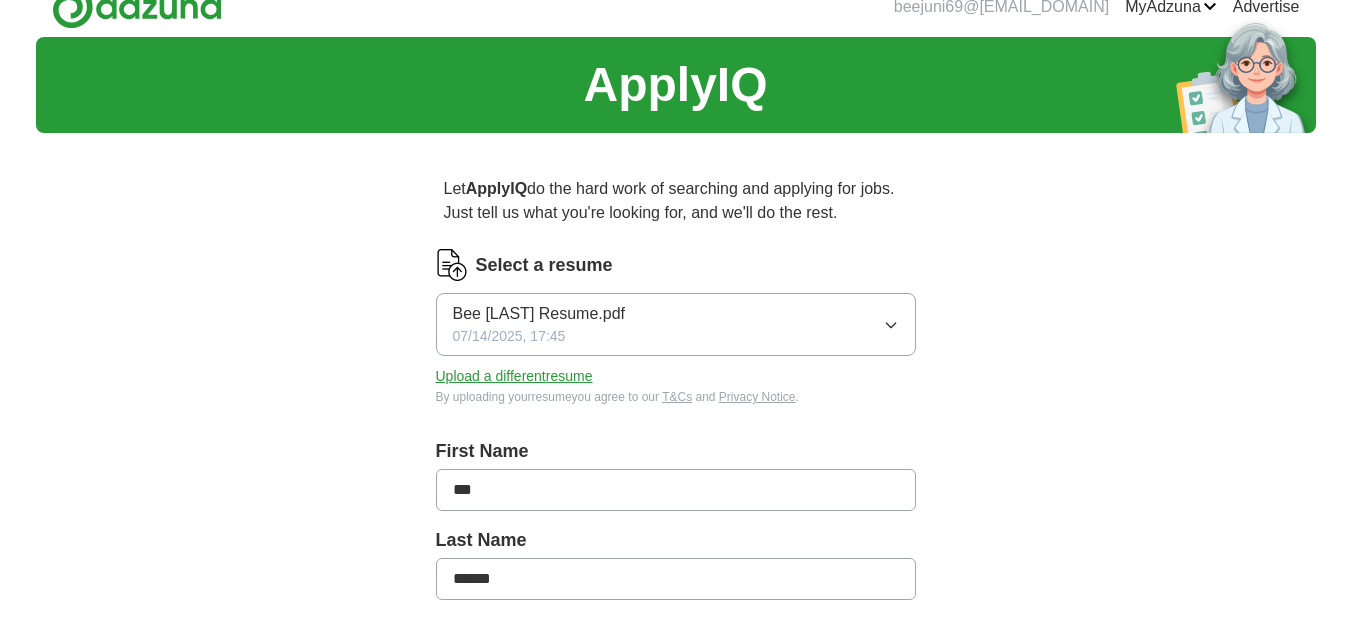 click on "ApplyIQ Let ApplyIQ do the hard work of searching and applying for jobs. Just tell us what you're looking for, and we'll do the rest. Select a resume Bee [LAST] Resume.pdf 07/14/2025, 17:45 Upload a different resume By uploading your resume you agree to our T&Cs and Privacy Notice. First Name *** Last Name ****** What job are you looking for? Enter or select a minimum of 3 job titles (4-8 recommended) Digital Transformation Strategist + Enterprise Architect + Architect + ServiceNow Technical Lead + Senior ServiceNow Consultant + ServiceNow Integration Architect + ServiceNow Solutions Architect + Agile Delivery Manager + Lead ServiceNow Architect + Specialist + Database Administrator + ServiceNow Developer + Cloud Solutions Architect + Where do you want to work? 25 mile radius Advanced Start applying for jobs By registering, you consent to us applying to suitable jobs for you" at bounding box center [676, 855] 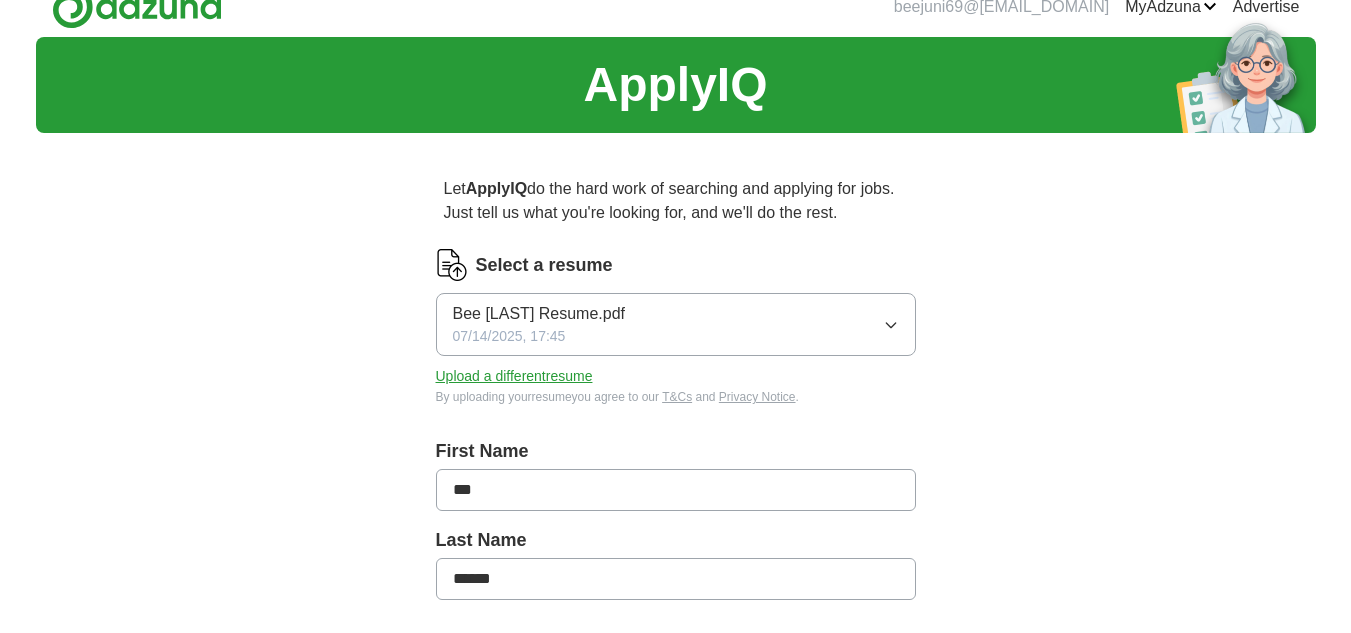 click on "Upload a different  resume" at bounding box center (514, 376) 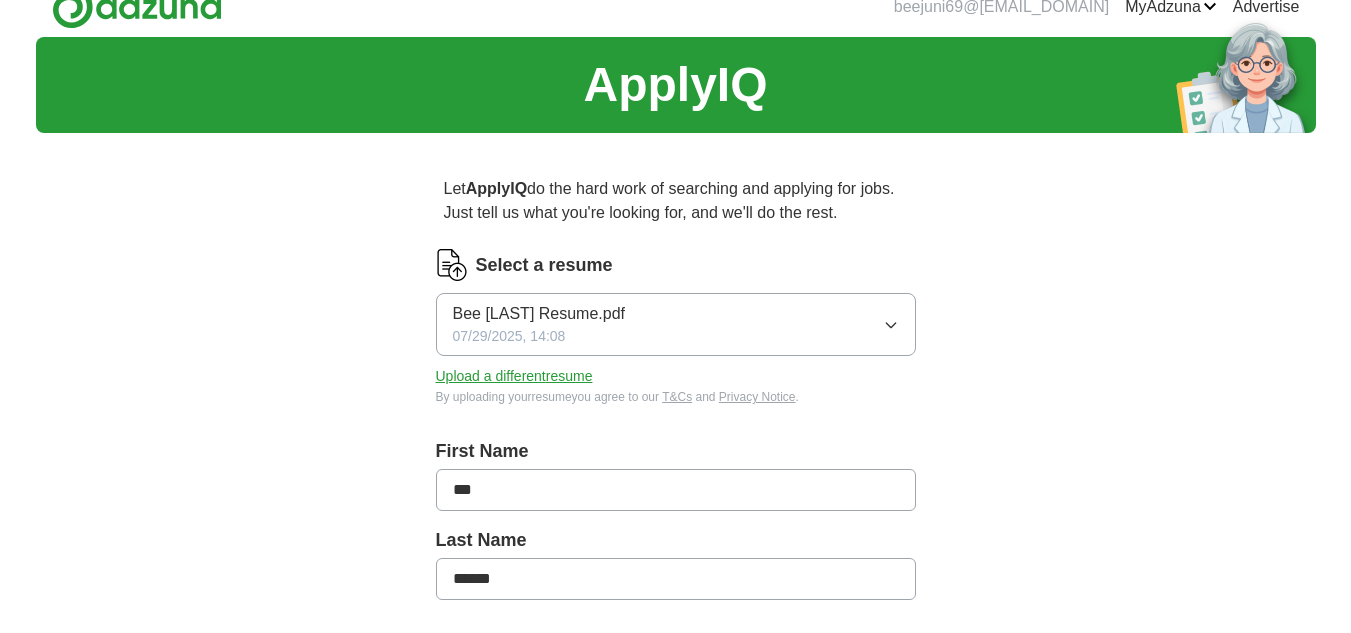 click on "Let ApplyIQ do the hard work of searching and applying for jobs. Just tell us what you're looking for, and we'll do the rest. Select a resume Bee [LAST] Resume.pdf 07/29/2025, 14:08 Upload a different resume By uploading your resume you agree to our T&Cs and Privacy Notice. First Name *** Last Name ****** What job are you looking for? Enter or select a minimum of 3 job titles (4-8 recommended) Specialist + ServiceNow Technical Lead + Lead ServiceNow Architect + Database Administrator + Enterprise Architect + ServiceNow Solutions Architect + Senior ServiceNow Consultant + Architect + Cloud Solutions Architect + Senior ServiceNow Developer + ServiceNow Integration Architect + Digital Transformation Strategist + ServiceNow Platform Manager + Where do you want to work? 25 mile radius Advanced Start applying for jobs By registering, you consent to us applying to suitable jobs for you" at bounding box center [676, 911] 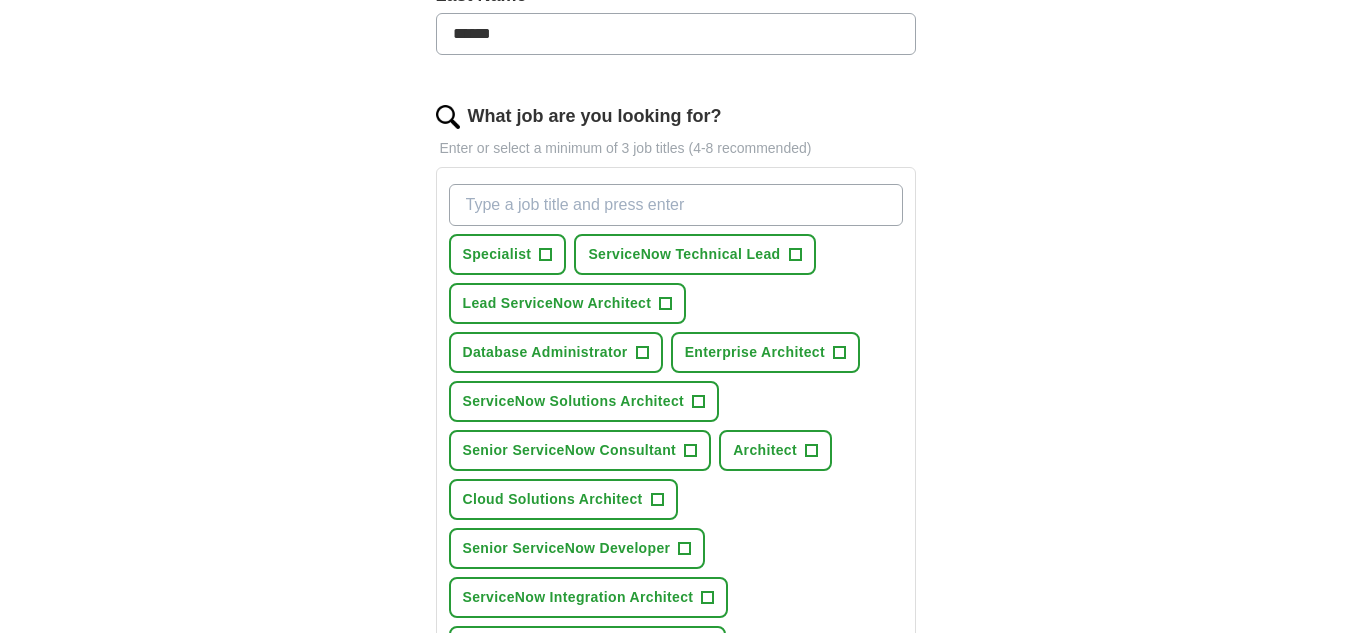 scroll, scrollTop: 673, scrollLeft: 0, axis: vertical 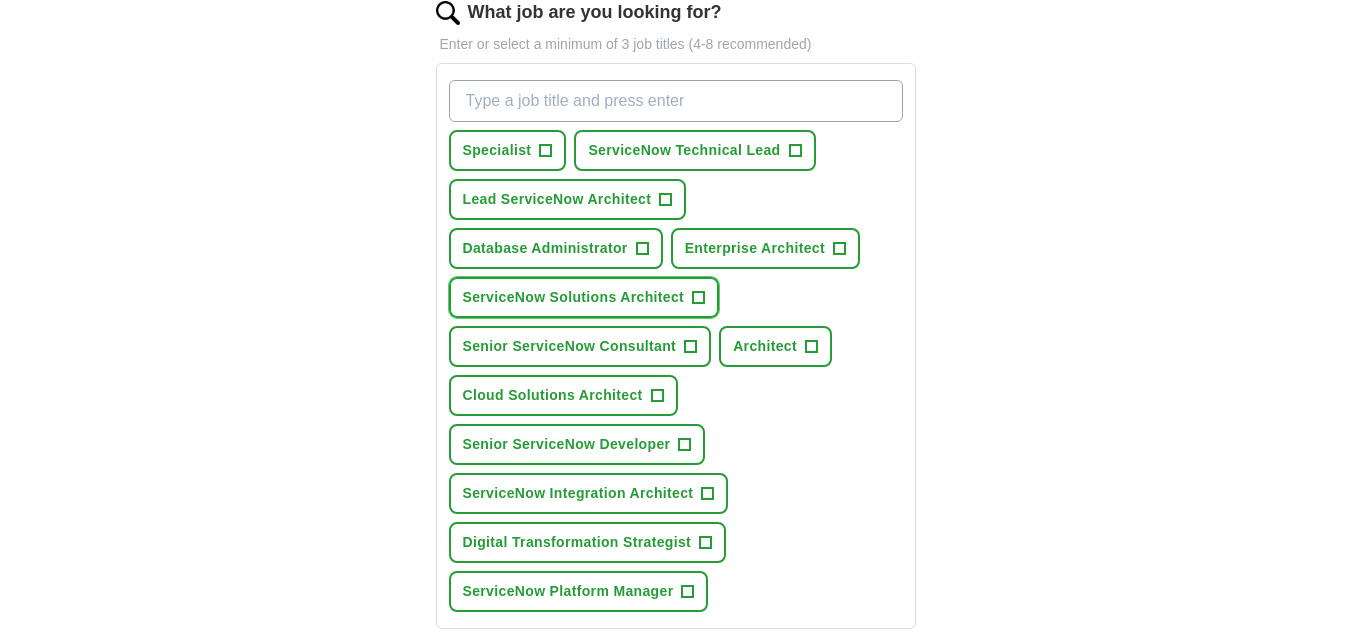 click on "ServiceNow Solutions Architect" at bounding box center [574, 297] 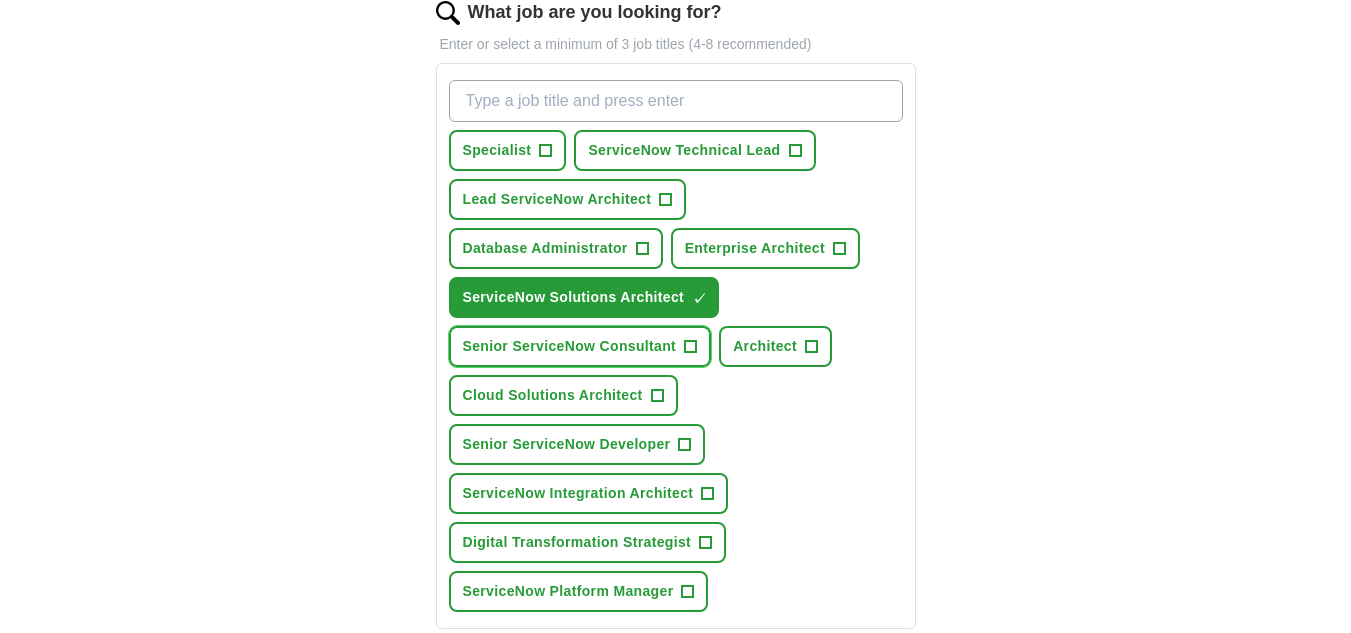 click on "Senior ServiceNow Consultant +" at bounding box center [580, 346] 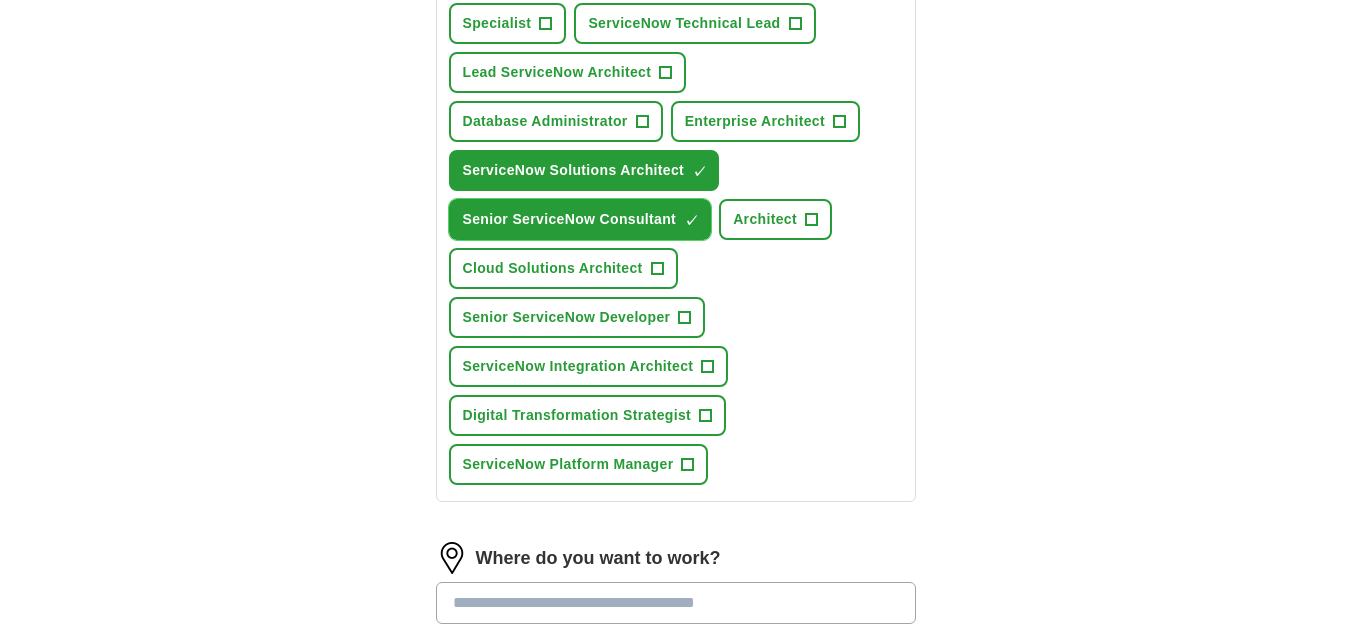 scroll, scrollTop: 801, scrollLeft: 0, axis: vertical 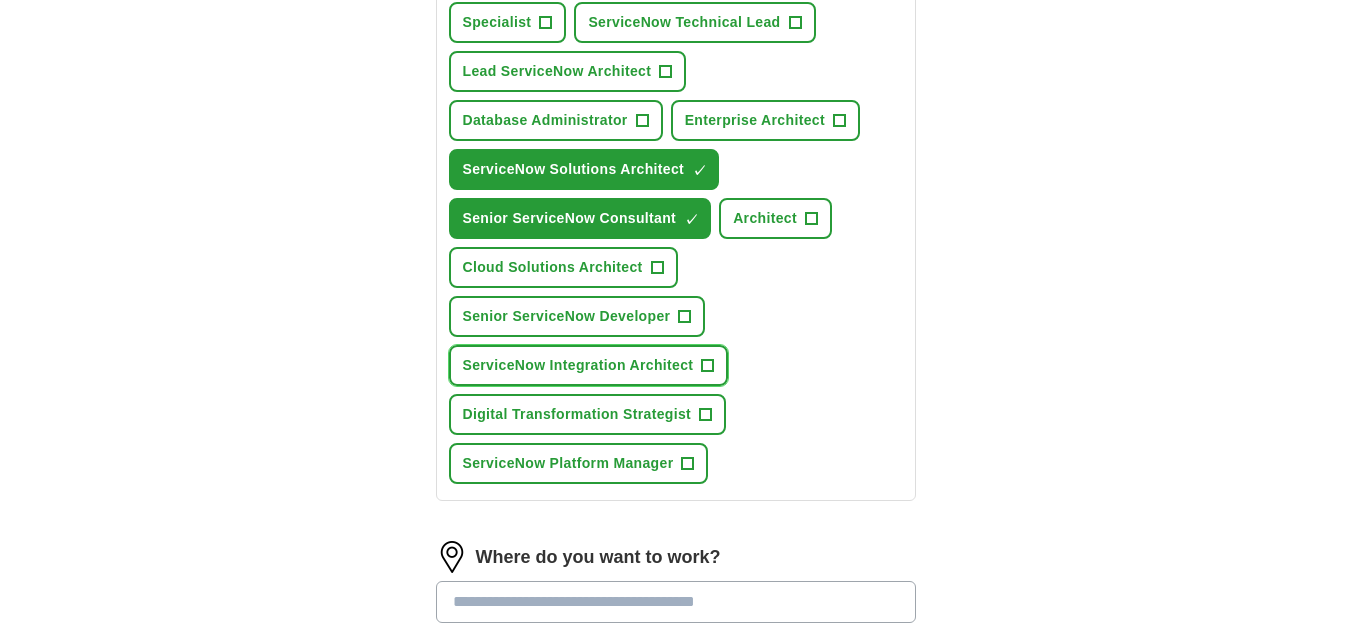 click on "ServiceNow Integration Architect +" at bounding box center [589, 365] 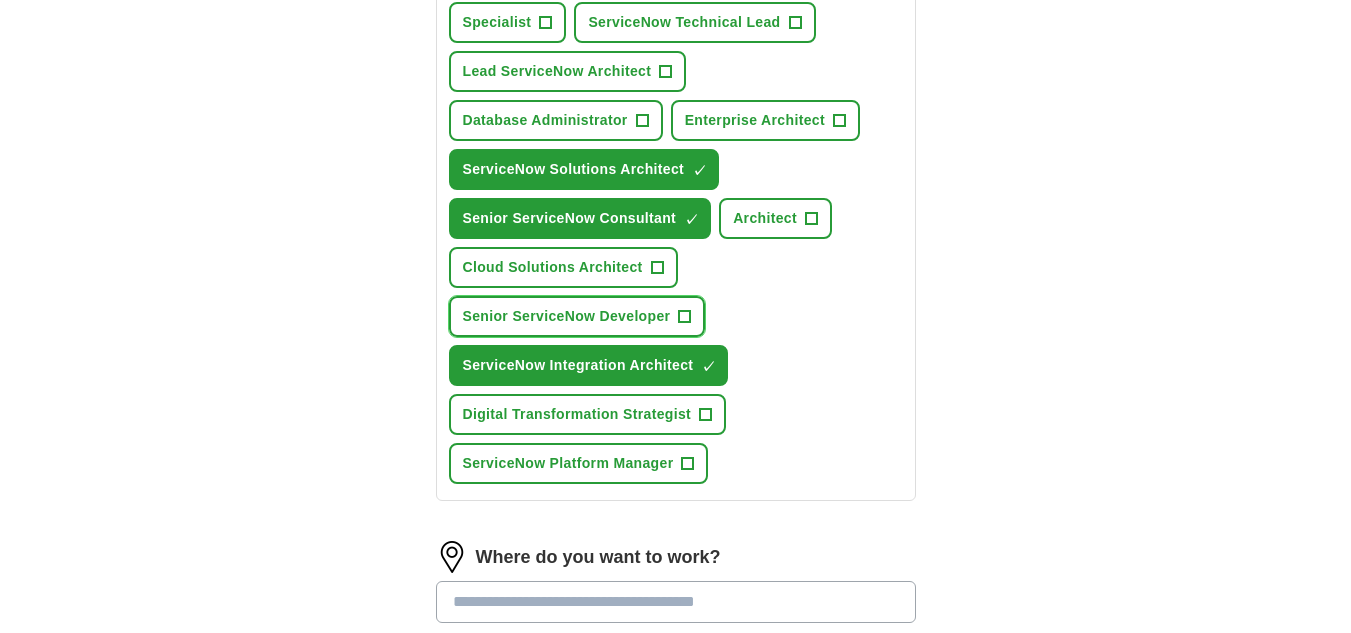 click on "Senior ServiceNow Developer" at bounding box center (567, 316) 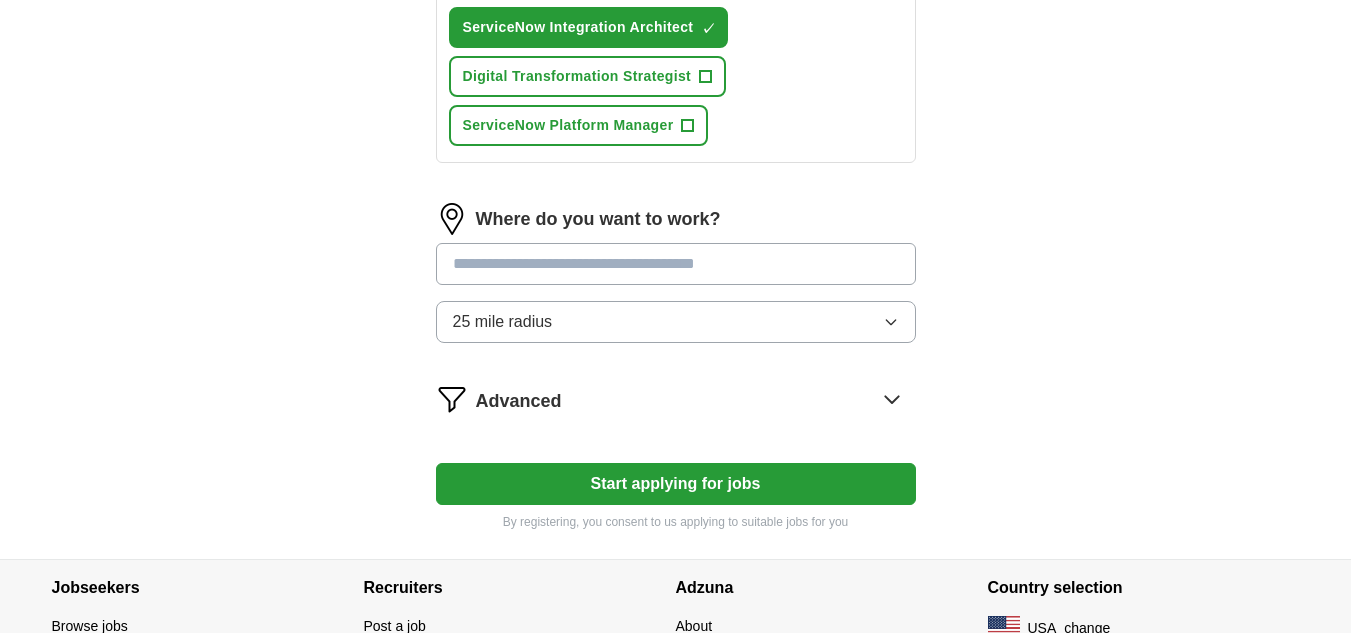 scroll, scrollTop: 1140, scrollLeft: 0, axis: vertical 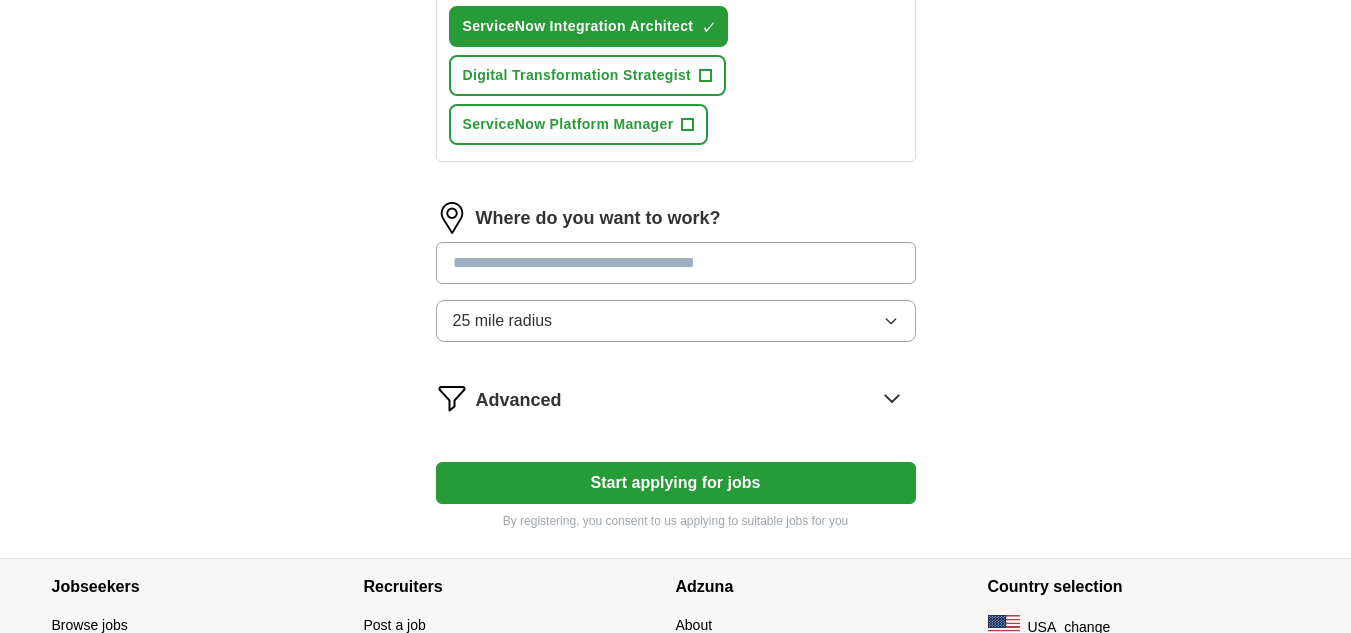click at bounding box center [676, 263] 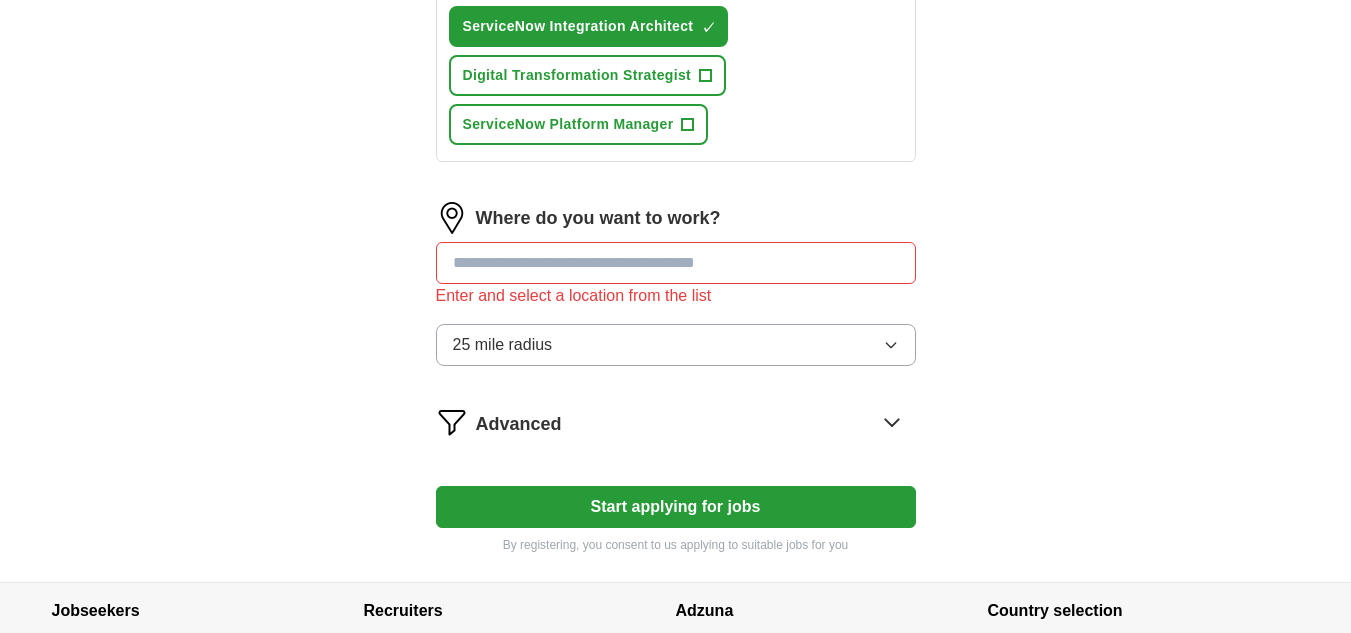 click on "ApplyIQ Let ApplyIQ do the hard work of searching and applying for jobs. Just tell us what you're looking for, and we'll do the rest. Select a resume Bee [LAST] Resume.pdf 07/29/2025, 14:08 Upload a different resume By uploading your resume you agree to our T&Cs and Privacy Notice. First Name *** Last Name ****** What job are you looking for? Enter or select a minimum of 3 job titles (4-8 recommended) Specialist + ServiceNow Technical Lead + Lead ServiceNow Architect + Database Administrator + Enterprise Architect + ServiceNow Solutions Architect ✓ × Senior ServiceNow Consultant ✓ × Architect + Cloud Solutions Architect + Senior ServiceNow Developer ✓ × ServiceNow Integration Architect ✓ × Digital Transformation Strategist + ServiceNow Platform Manager + Where do you want to work? 25 mile radius Advanced Start applying for jobs By registering, you consent to us applying to suitable jobs for you" at bounding box center [676, -249] 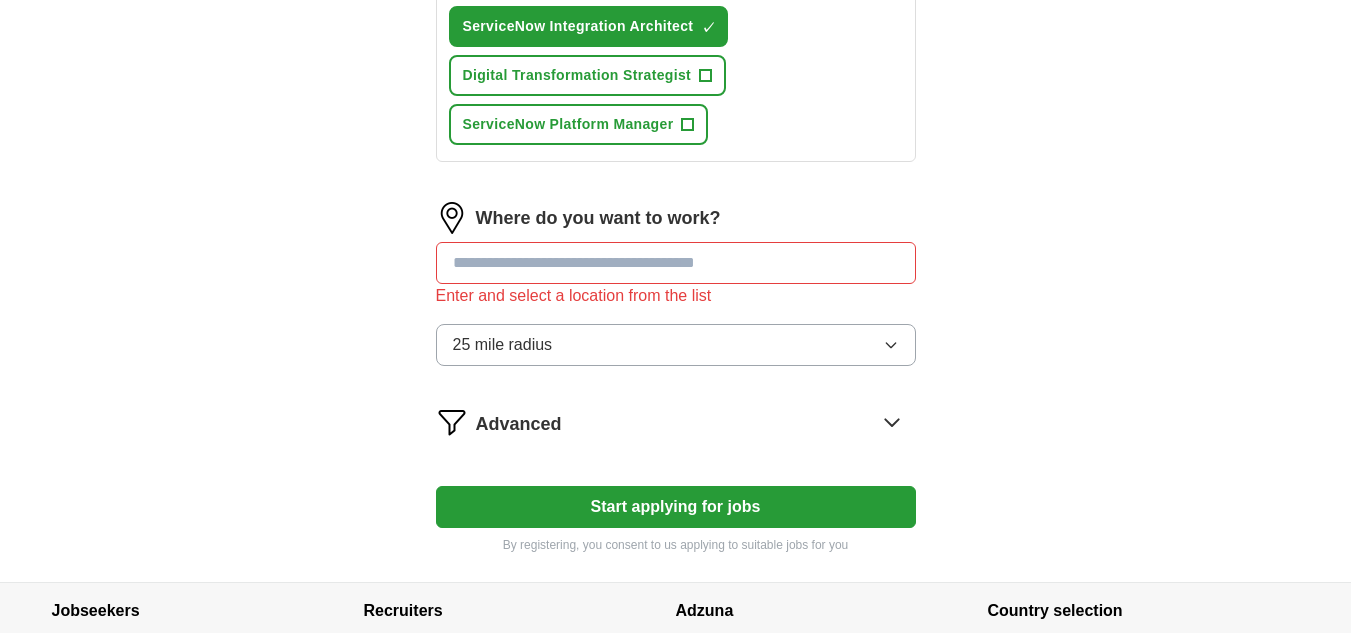 click at bounding box center [676, 263] 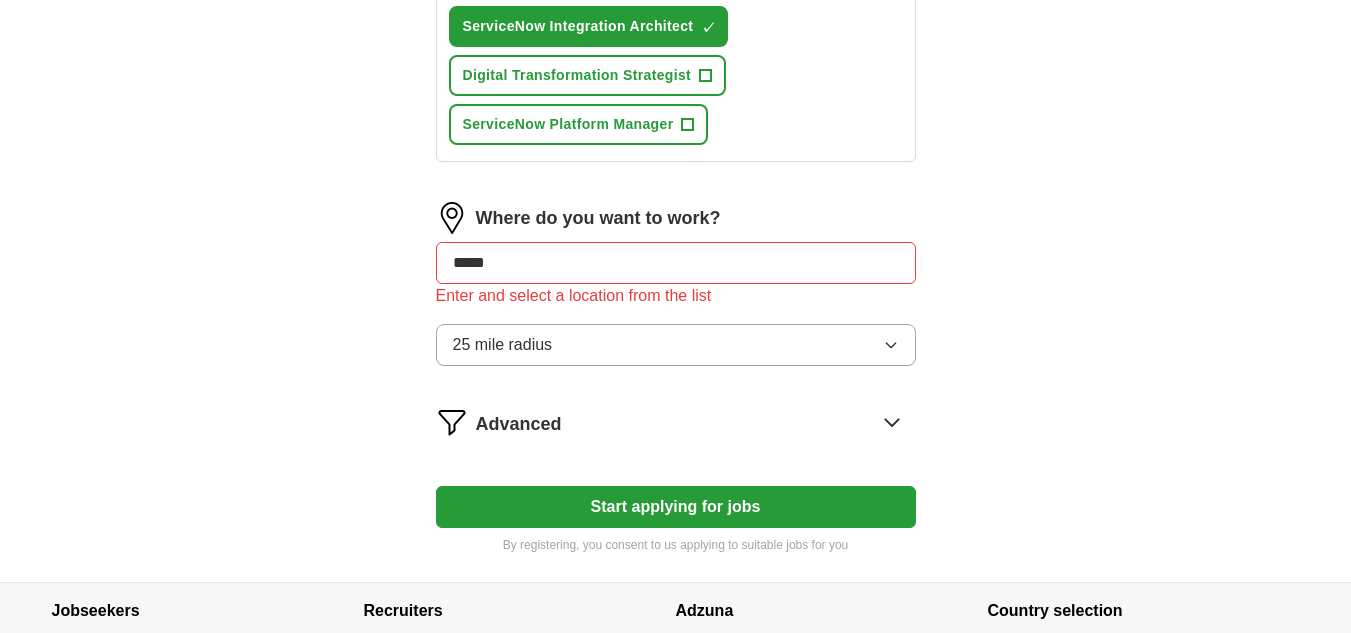 type on "******" 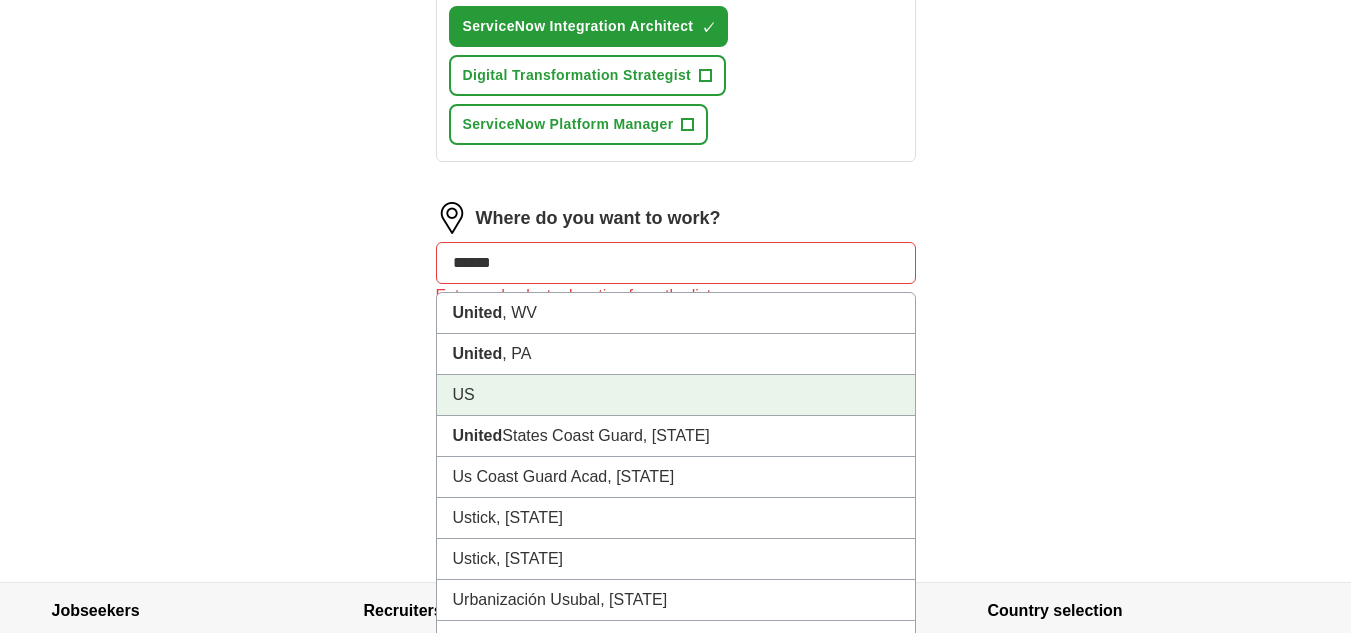 click on "US" at bounding box center (676, 395) 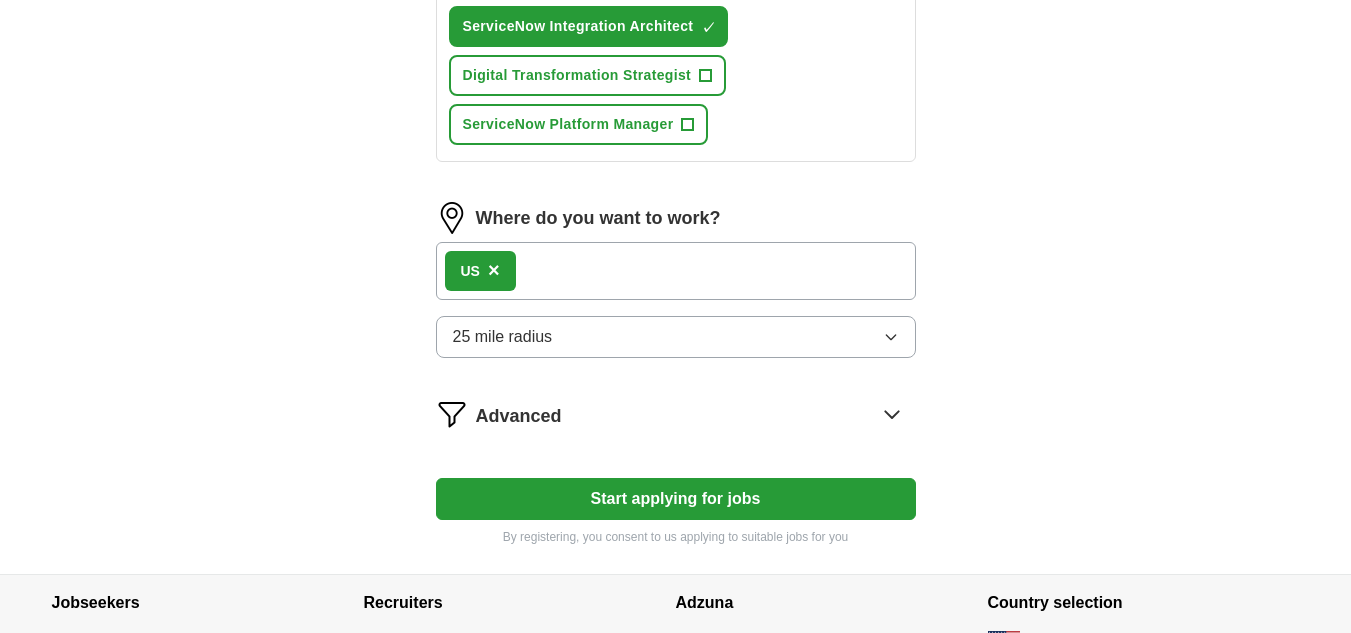 click on "ApplyIQ Let ApplyIQ do the hard work of searching and applying for jobs. Just tell us what you're looking for, and we'll do the rest. Select a resume Bee [LAST] Resume.pdf 07/29/2025, 14:08 Upload a different resume By uploading your resume you agree to our T&Cs and Privacy Notice. First Name *** Last Name ****** What job are you looking for? Enter or select a minimum of 3 job titles (4-8 recommended) Specialist + ServiceNow Technical Lead + Lead ServiceNow Architect + Database Administrator + Enterprise Architect + ServiceNow Solutions Architect ✓ × Senior ServiceNow Consultant ✓ × Architect + Cloud Solutions Architect + Senior ServiceNow Developer ✓ × ServiceNow Integration Architect ✓ × Digital Transformation Strategist + ServiceNow Platform Manager + Where do you want to work? US × 25 mile radius Advanced Start applying for jobs By registering, you consent to us applying to suitable jobs for you" at bounding box center (676, -253) 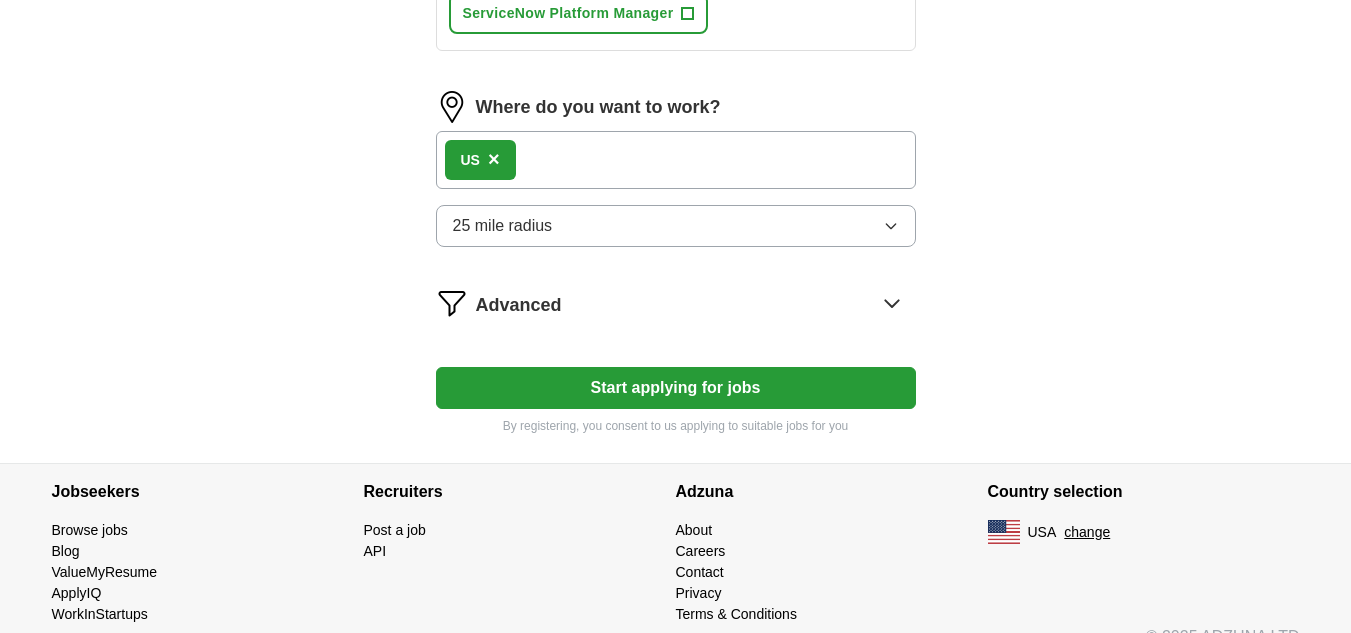 scroll, scrollTop: 1283, scrollLeft: 0, axis: vertical 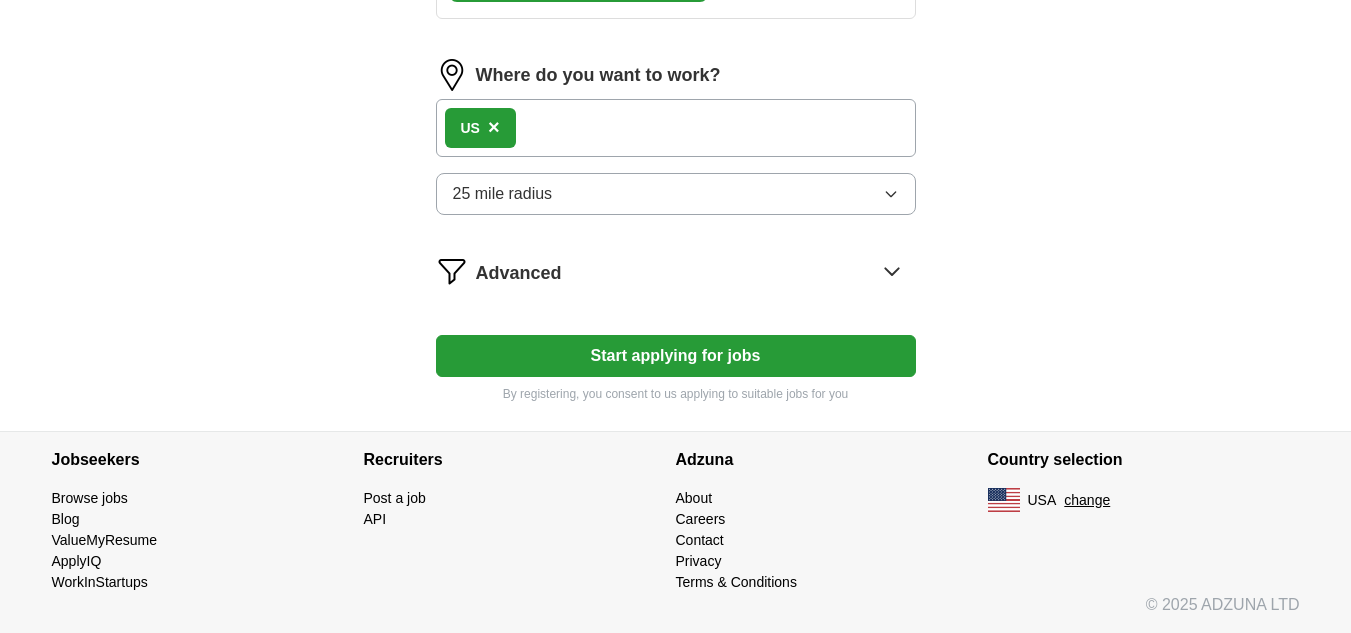 click on "Start applying for jobs" at bounding box center (676, 356) 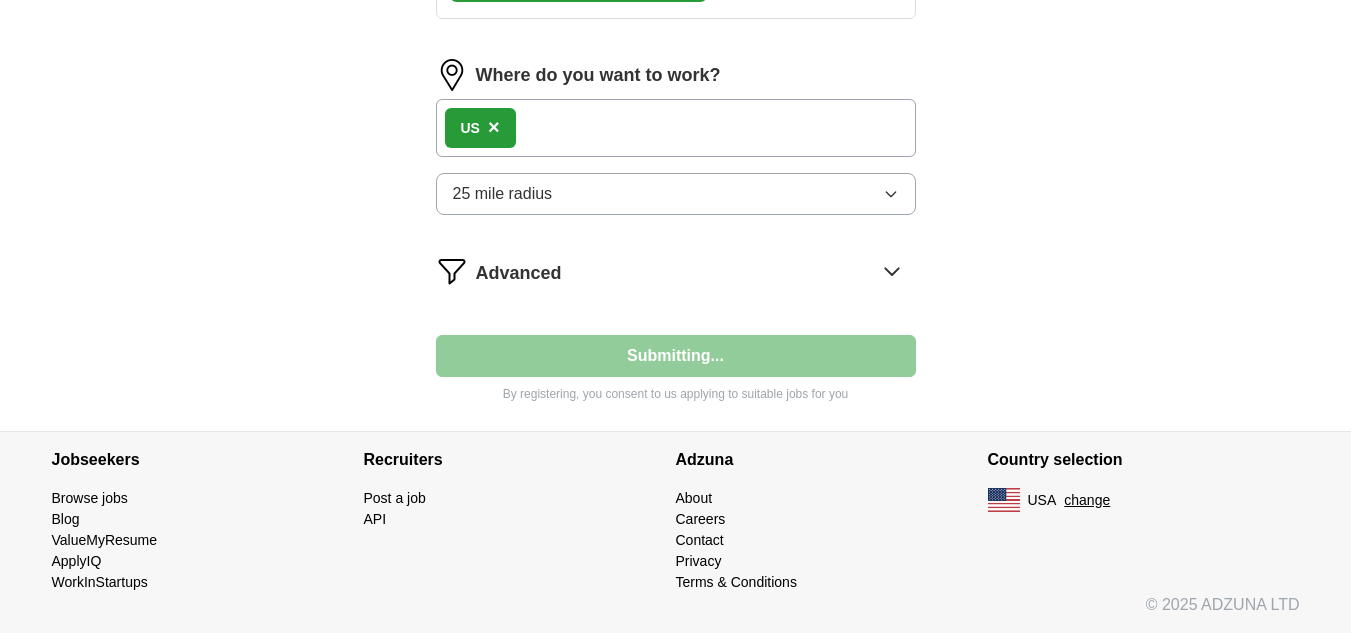 select on "**" 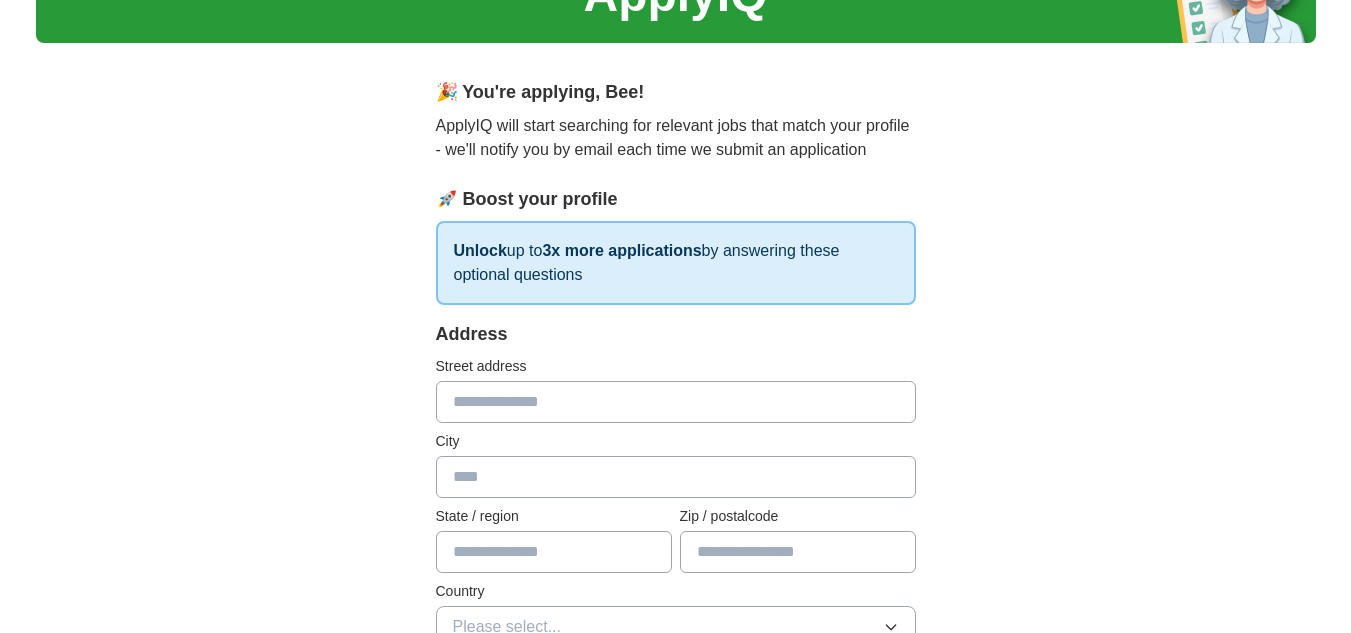 scroll, scrollTop: 111, scrollLeft: 0, axis: vertical 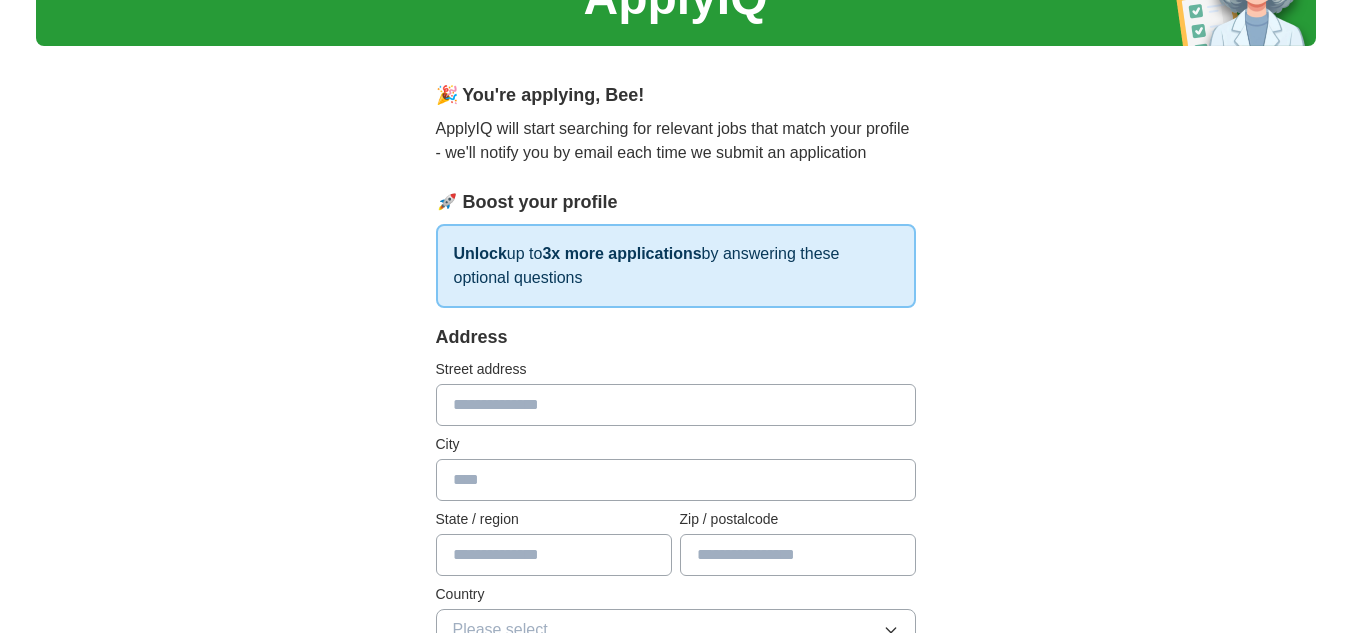click at bounding box center (676, 405) 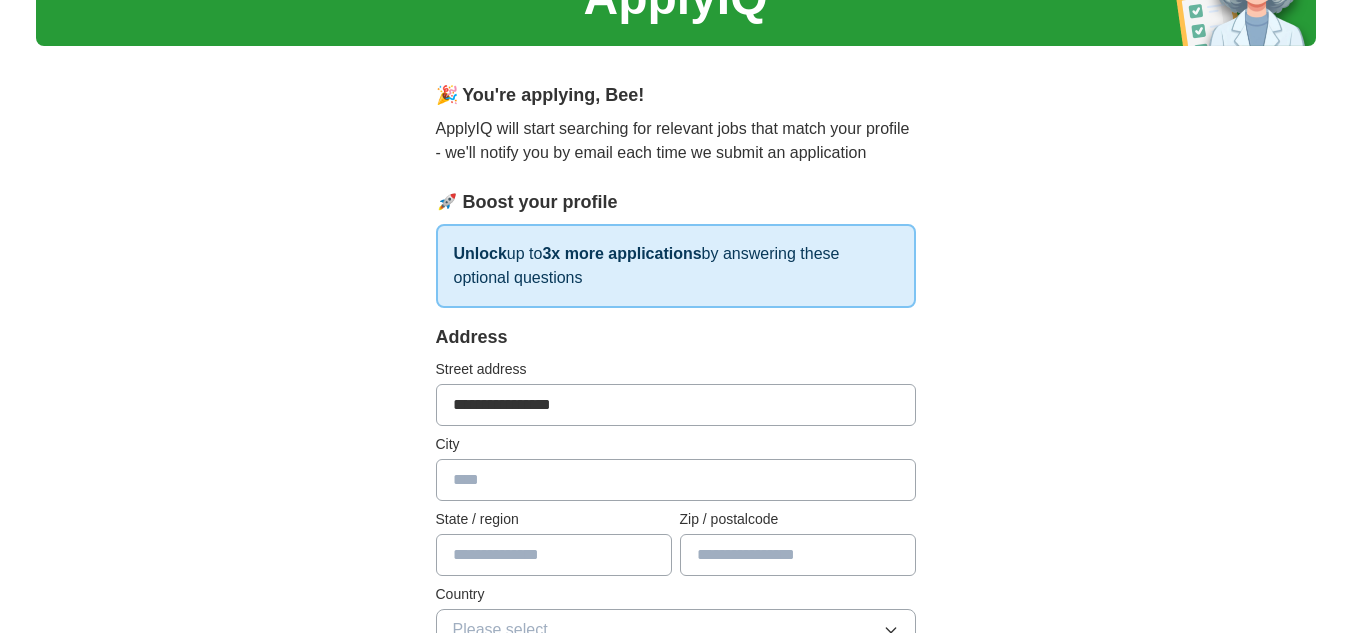 type on "******" 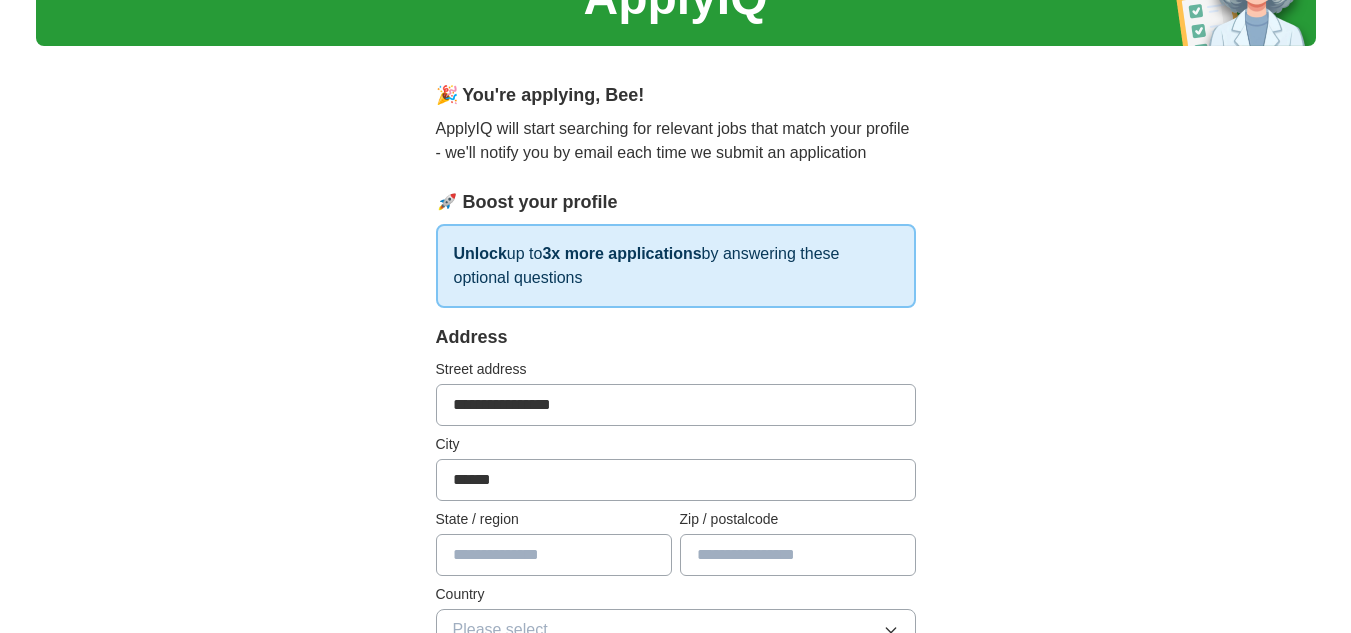 type on "**" 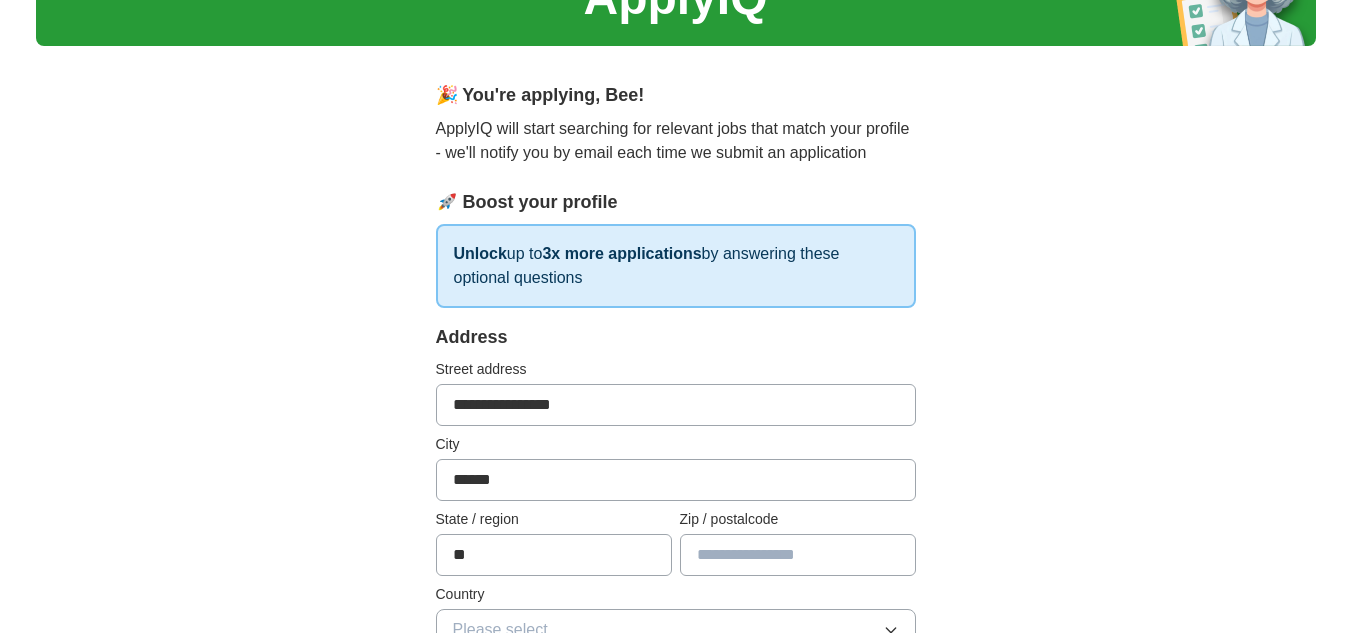 type on "*****" 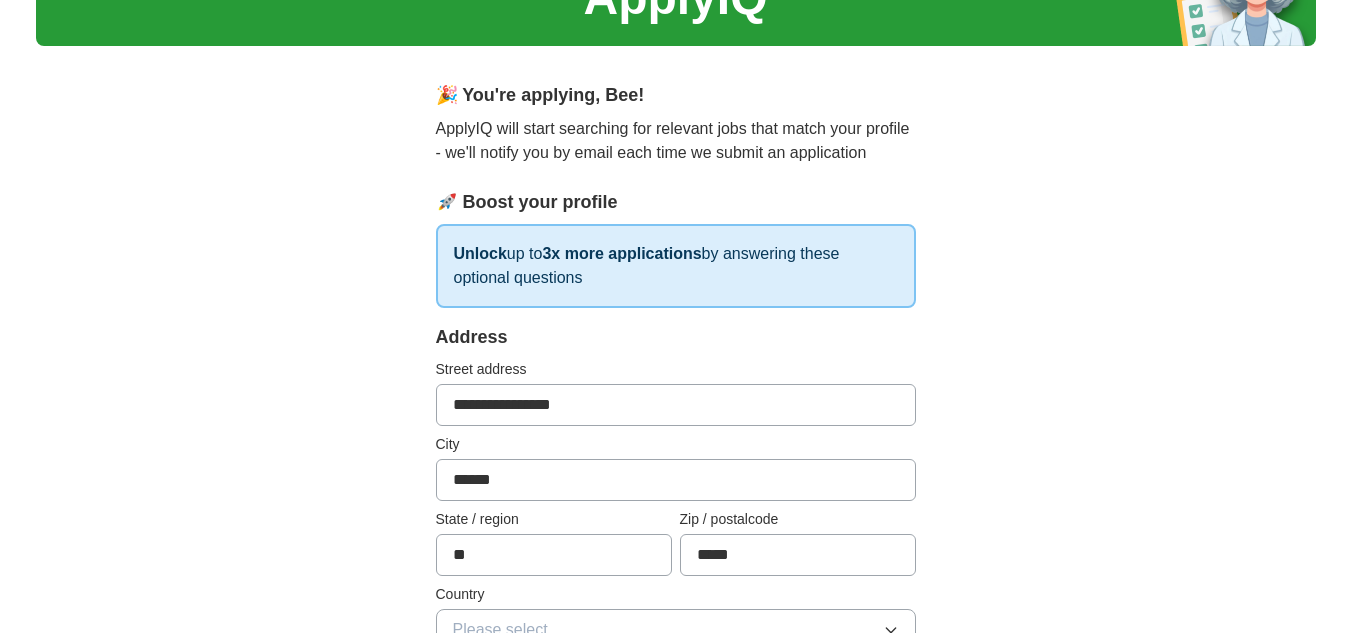 click on "**********" at bounding box center [676, 847] 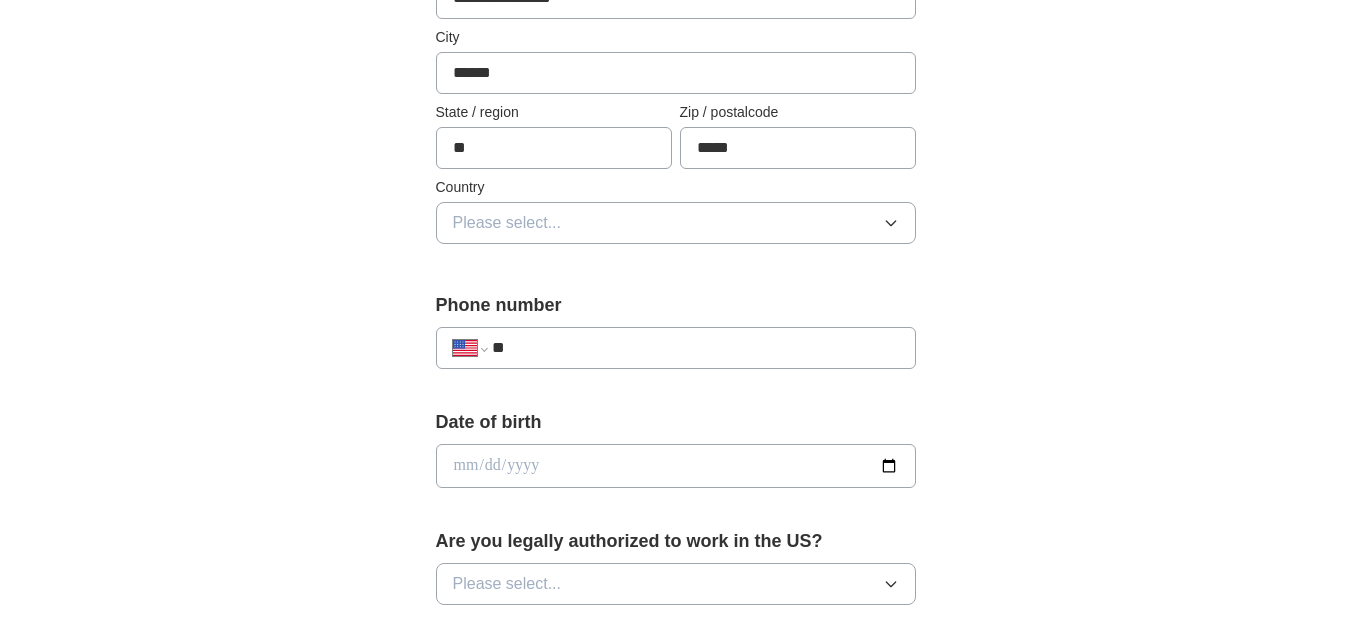 click on "Please select..." at bounding box center [676, 223] 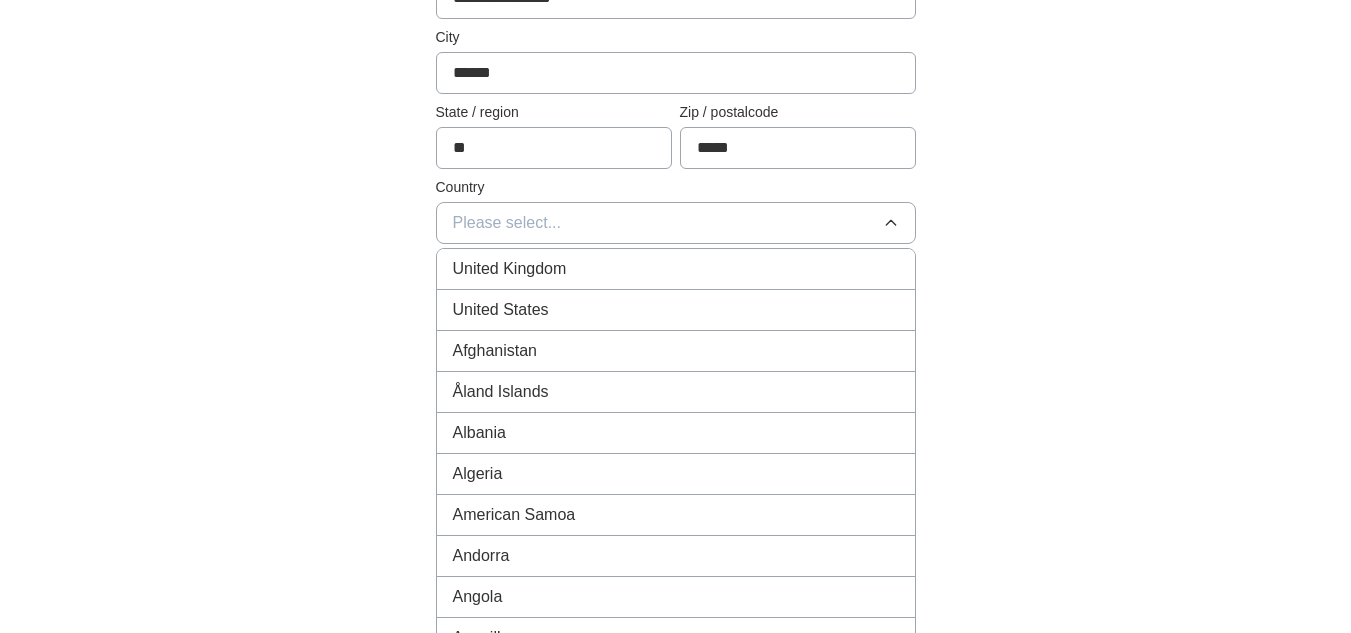 click on "United States" at bounding box center [501, 310] 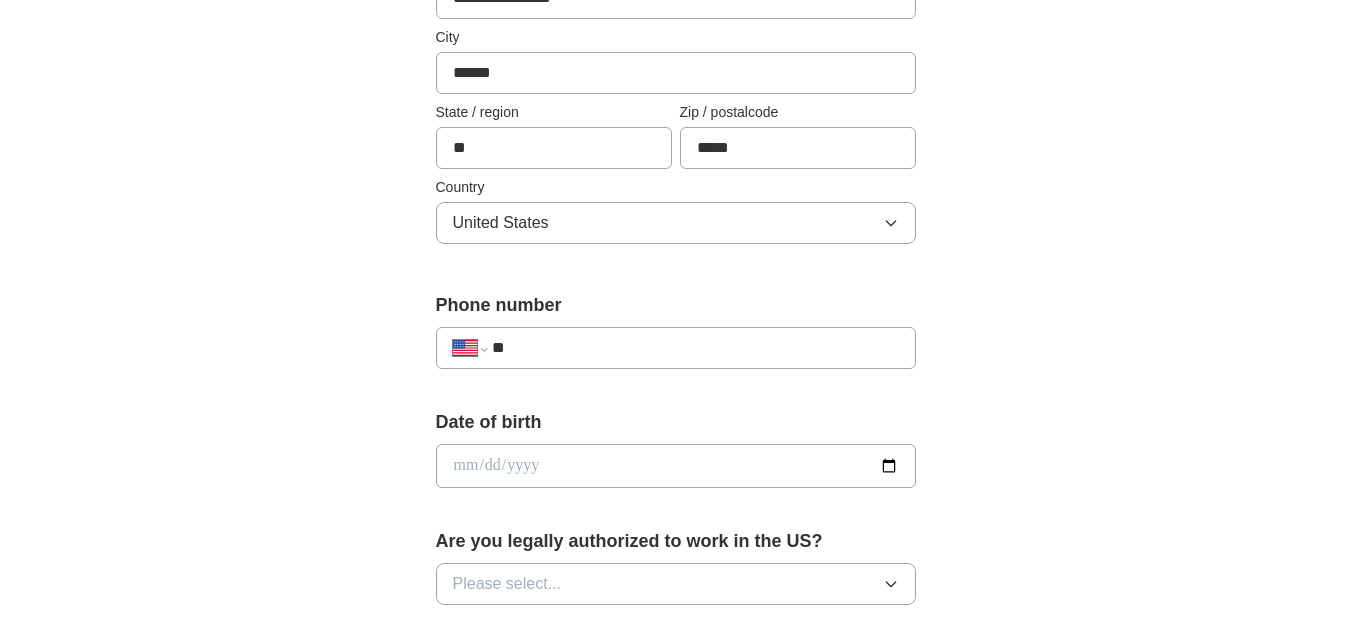 click on "**********" at bounding box center [676, 440] 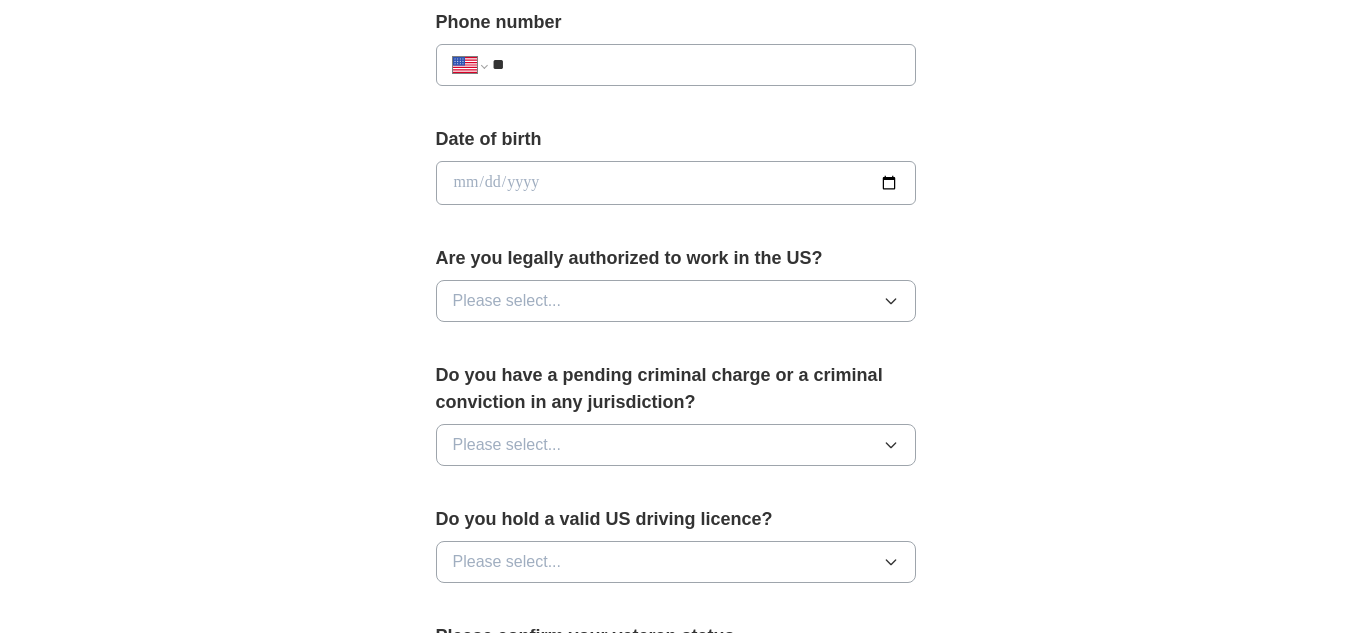 scroll, scrollTop: 802, scrollLeft: 0, axis: vertical 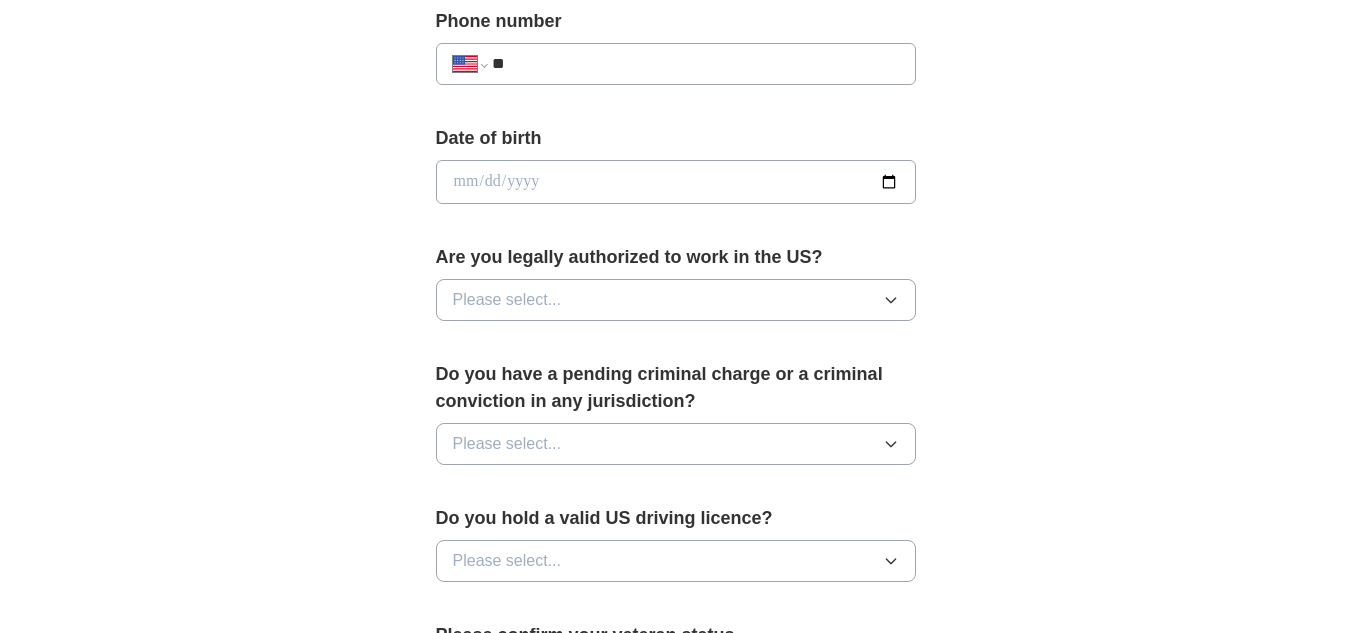 click on "**" at bounding box center (695, 64) 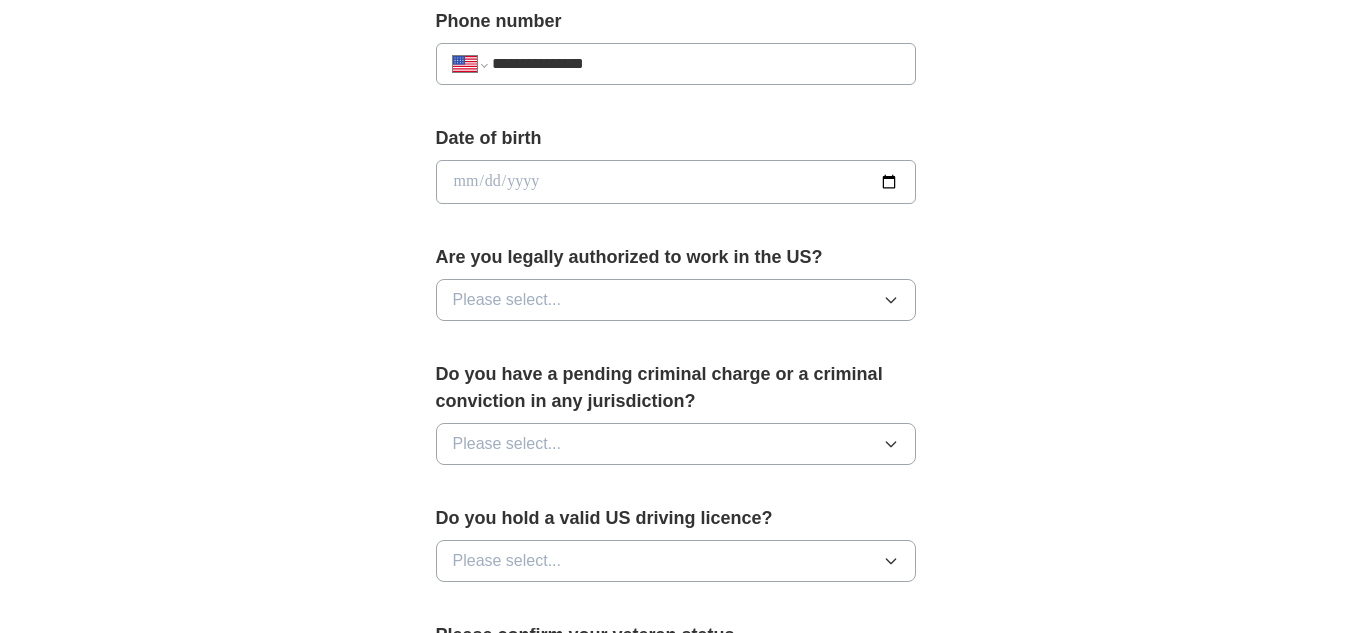 type on "**********" 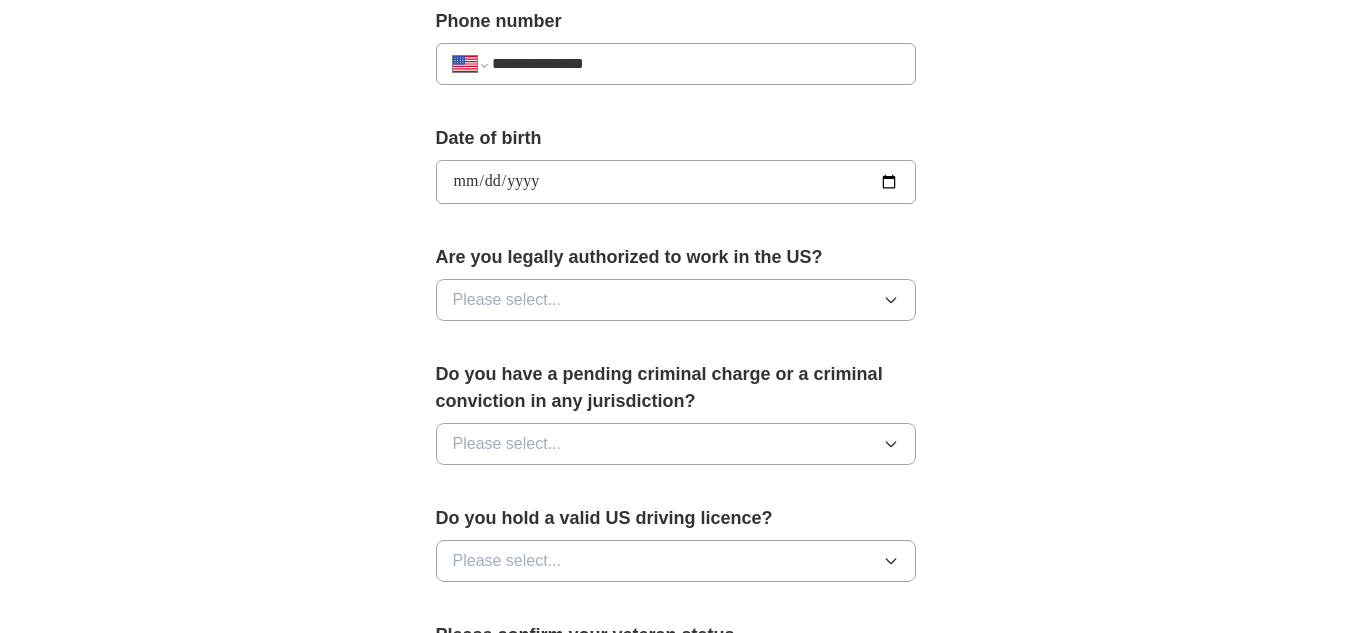 type on "**********" 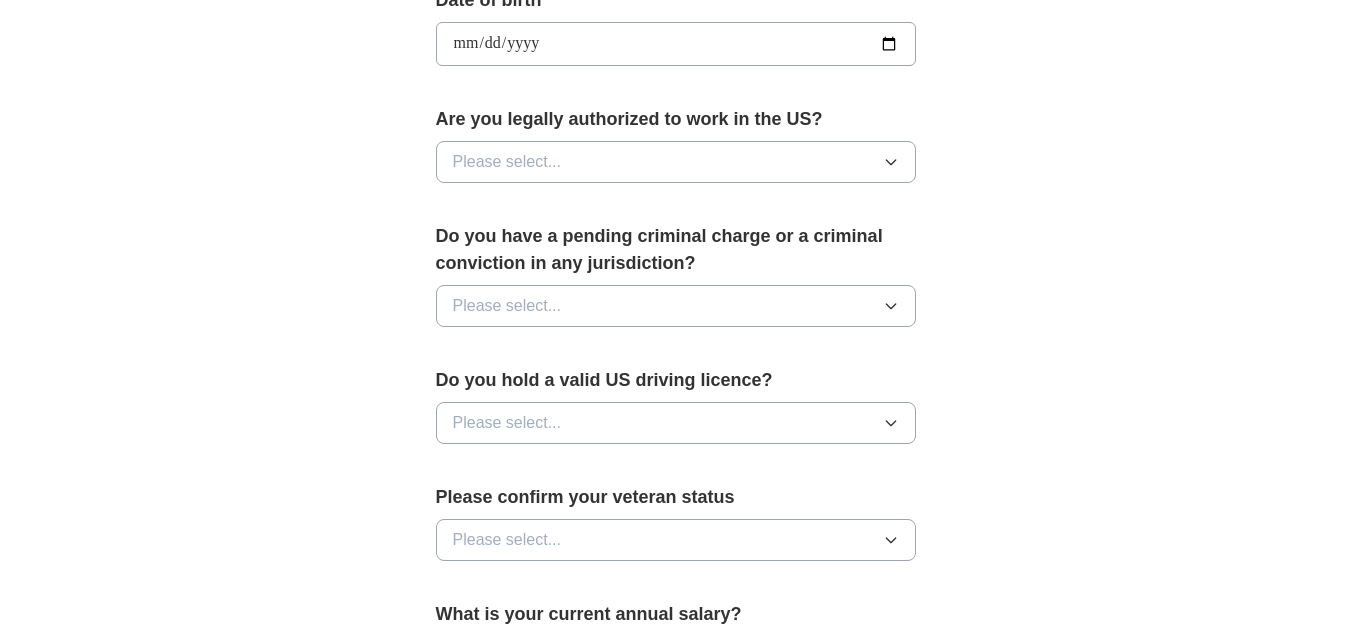 scroll, scrollTop: 946, scrollLeft: 0, axis: vertical 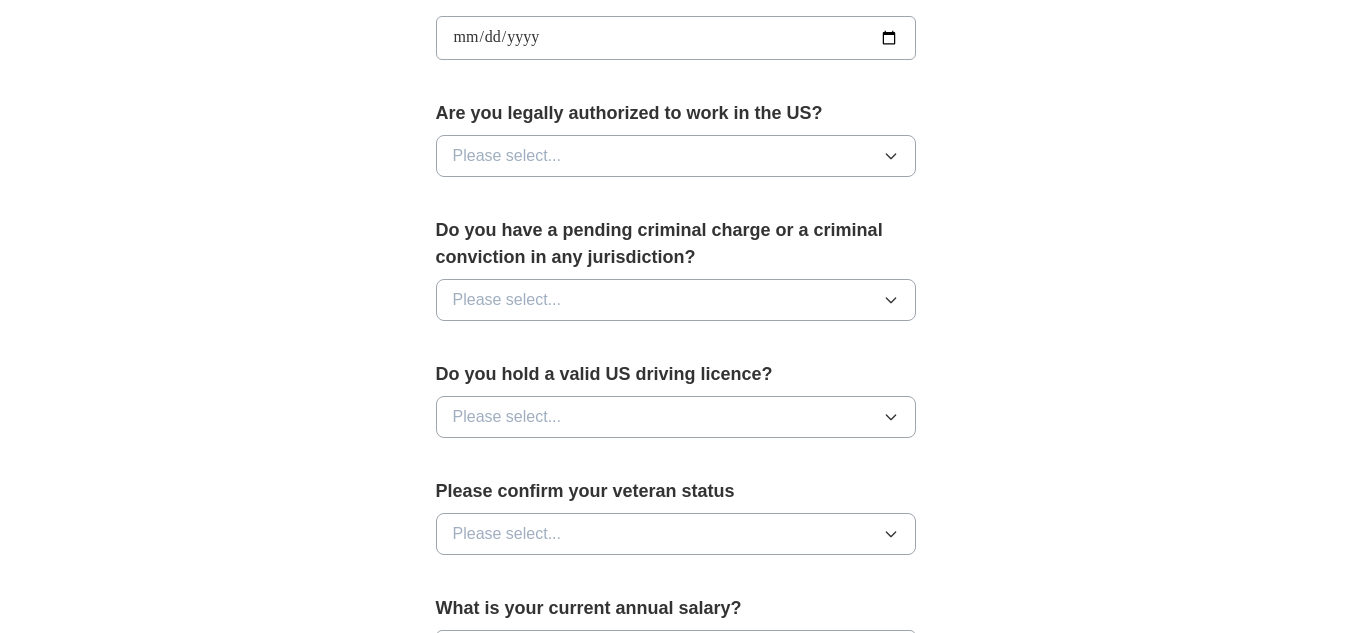 click on "Please select..." at bounding box center [507, 156] 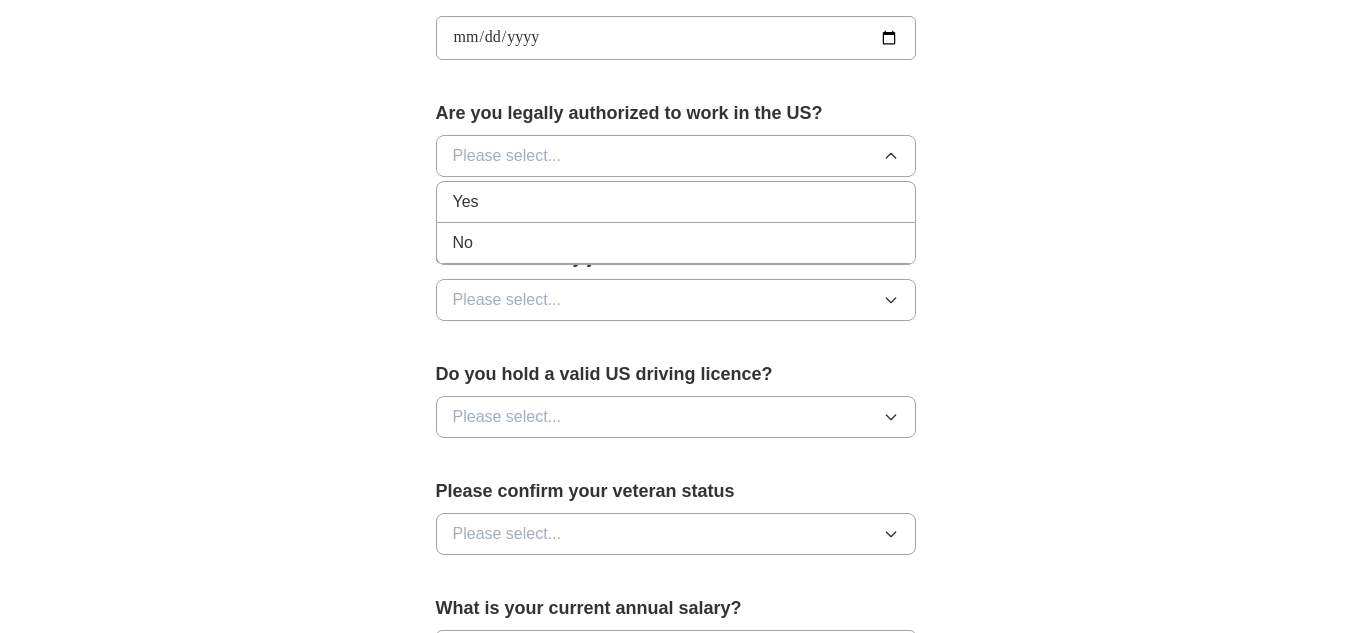 click on "Yes" at bounding box center (676, 202) 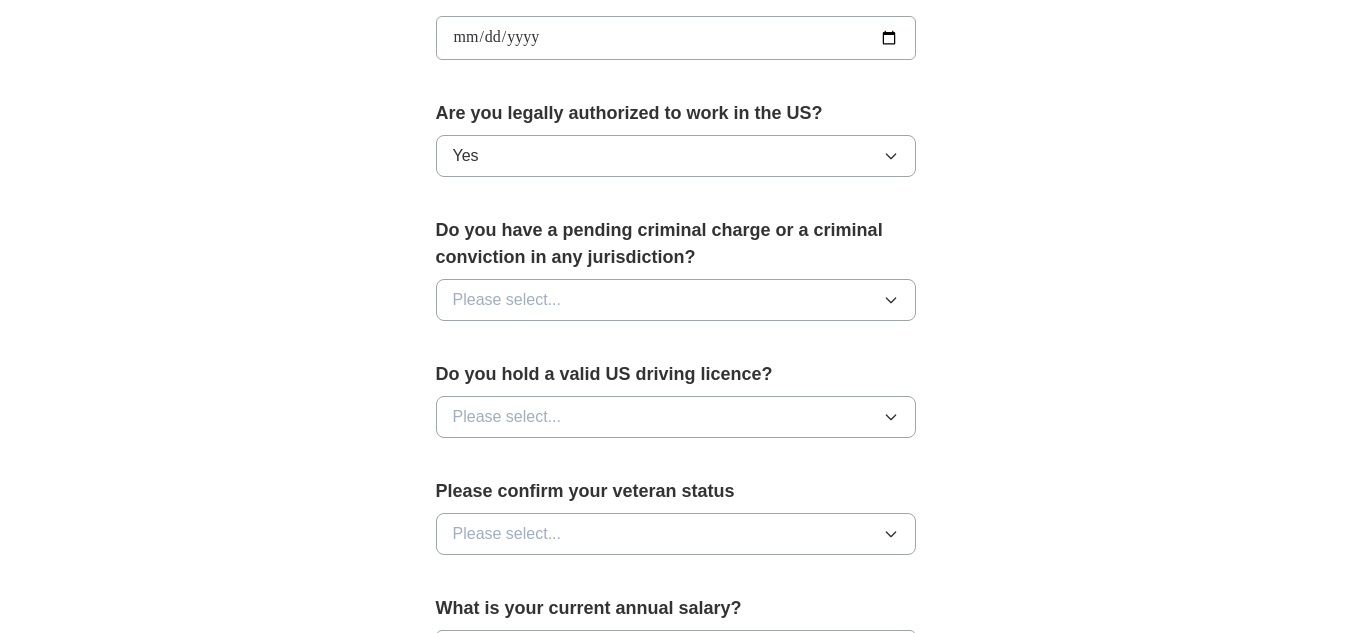 click on "**********" at bounding box center (676, 68) 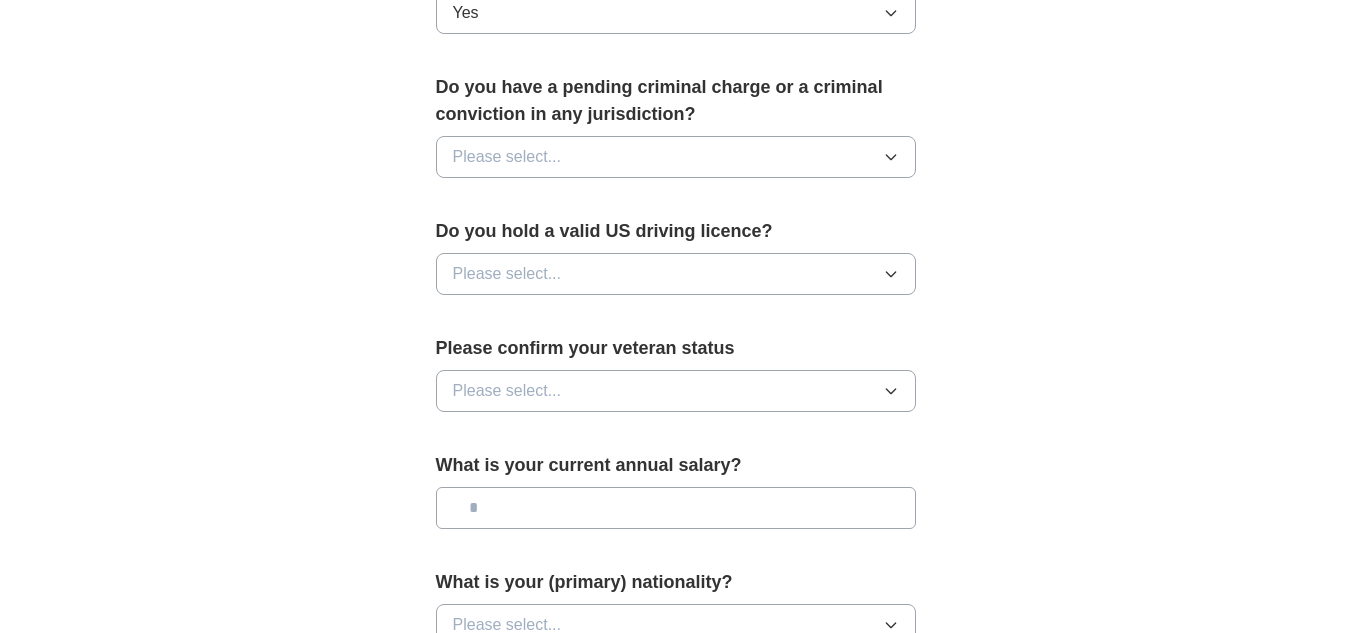 scroll, scrollTop: 1090, scrollLeft: 0, axis: vertical 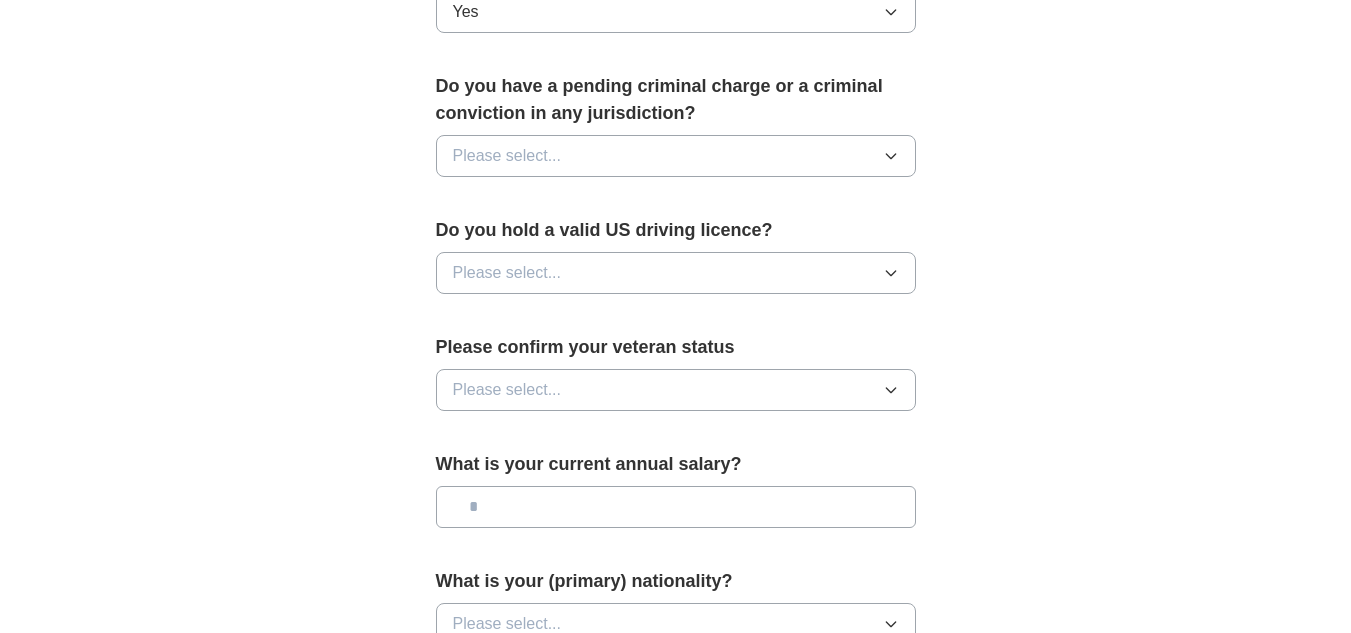 click on "Please select..." at bounding box center [507, 156] 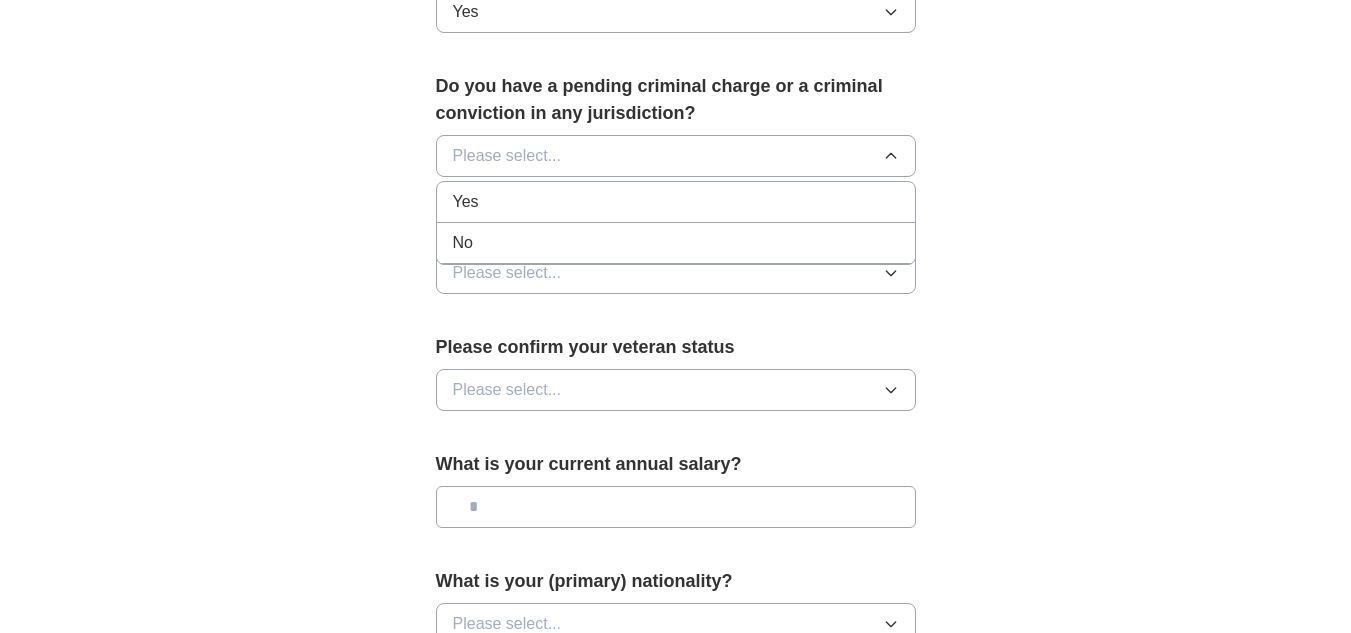 click on "No" at bounding box center (676, 243) 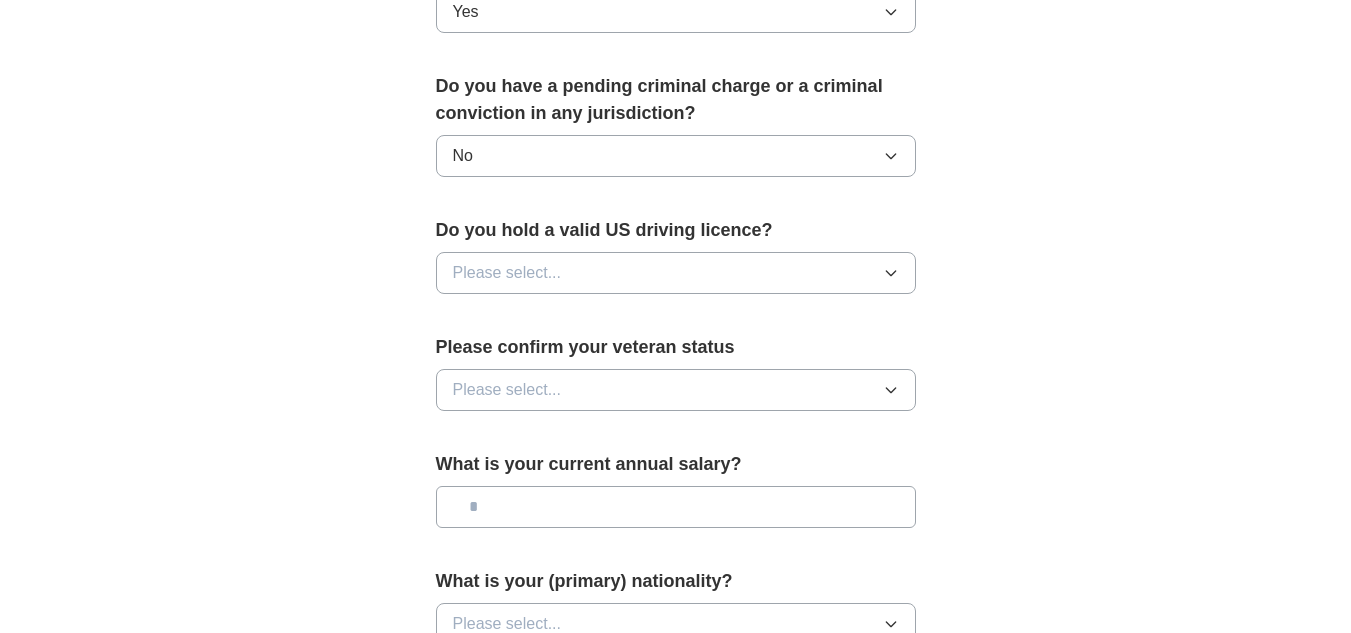 click on "**********" at bounding box center [676, -76] 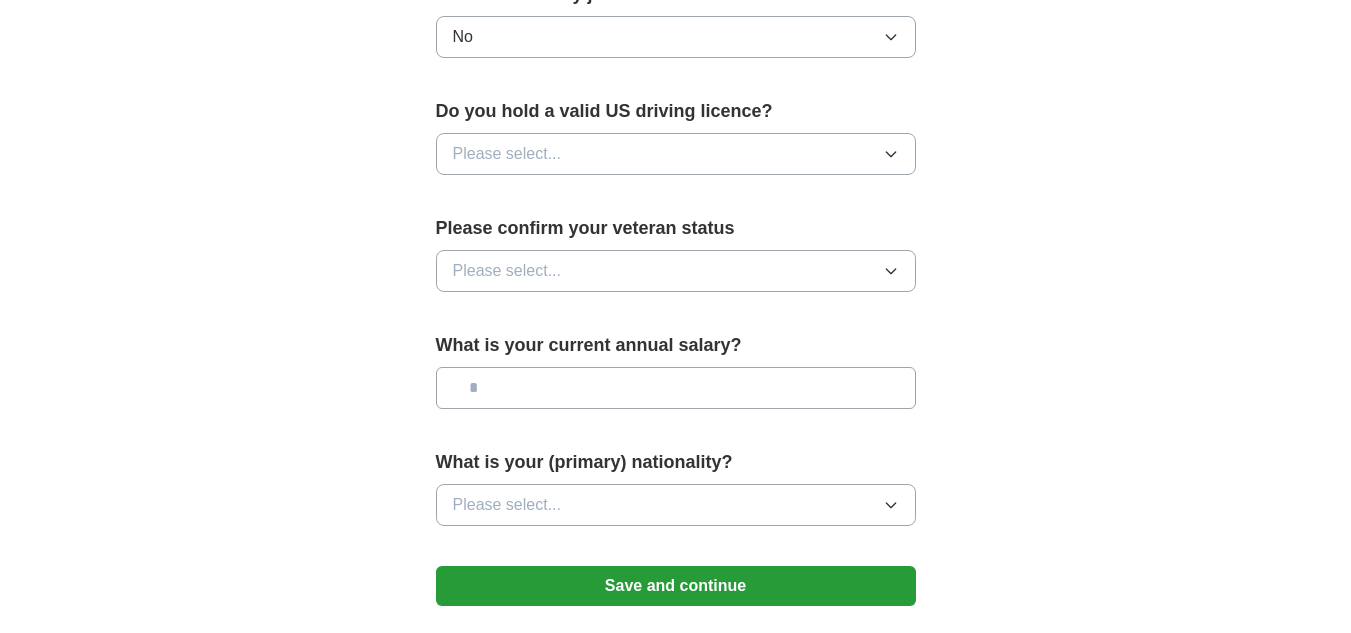 scroll, scrollTop: 1210, scrollLeft: 0, axis: vertical 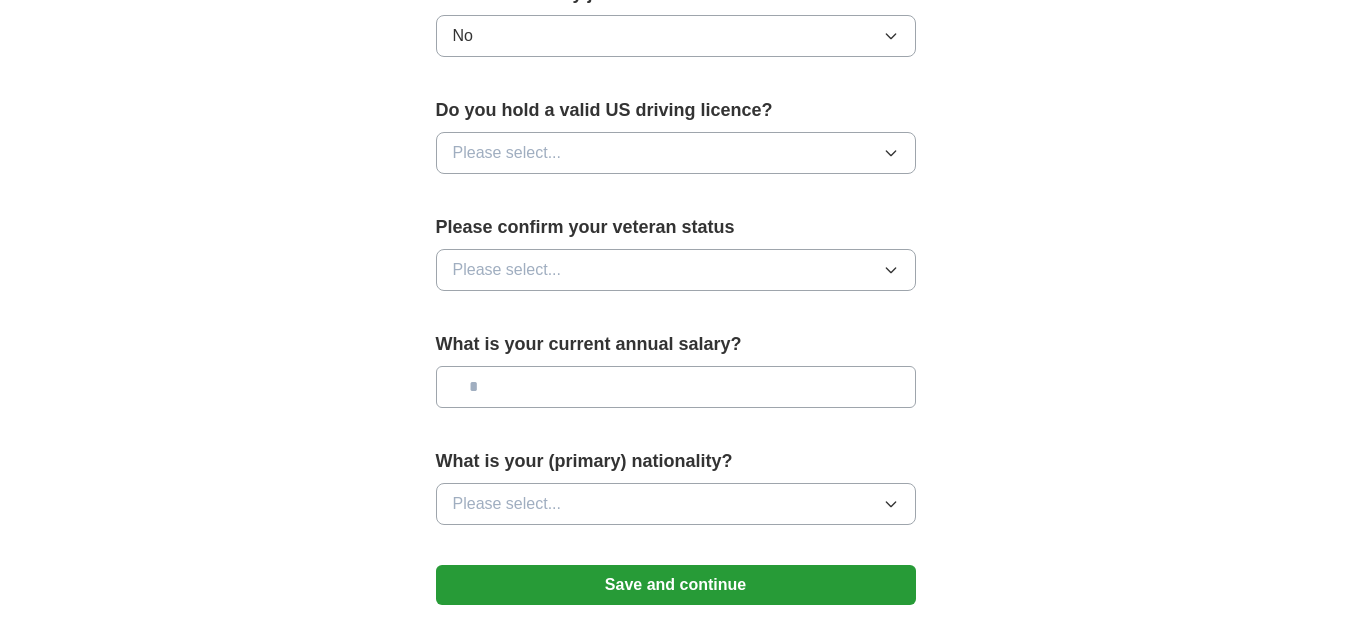 click on "Please select..." at bounding box center (676, 153) 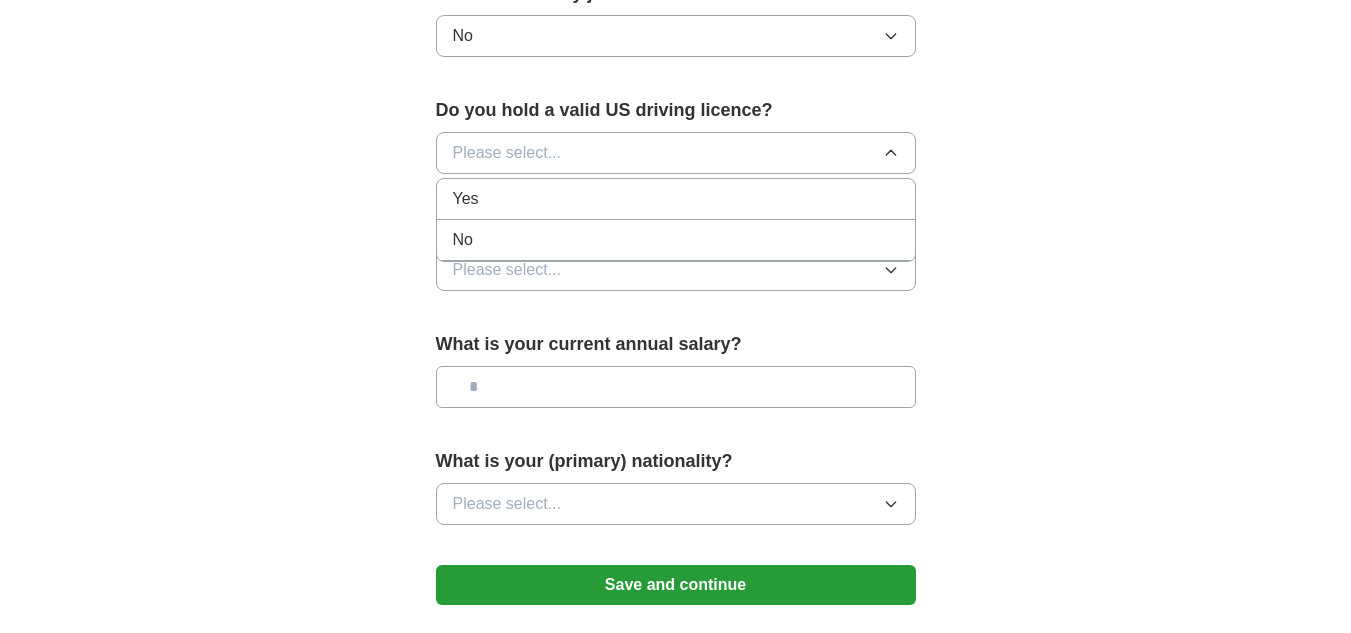 click on "Yes" at bounding box center [676, 199] 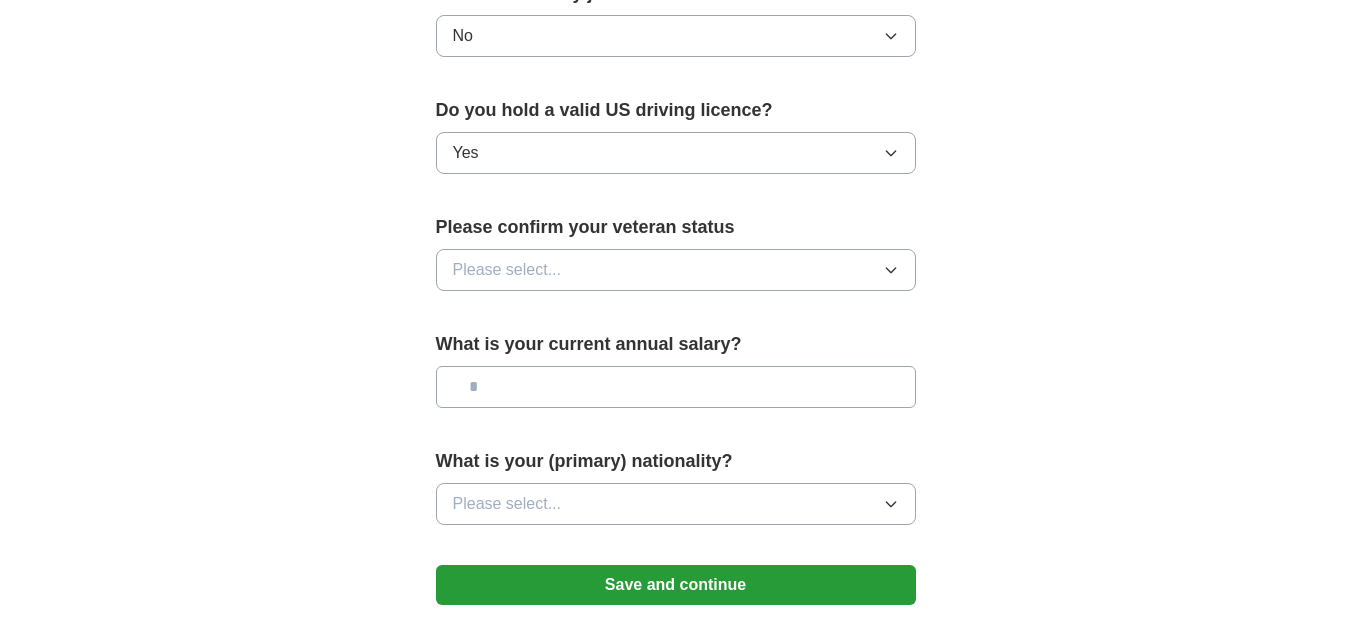 click on "**********" at bounding box center (676, -196) 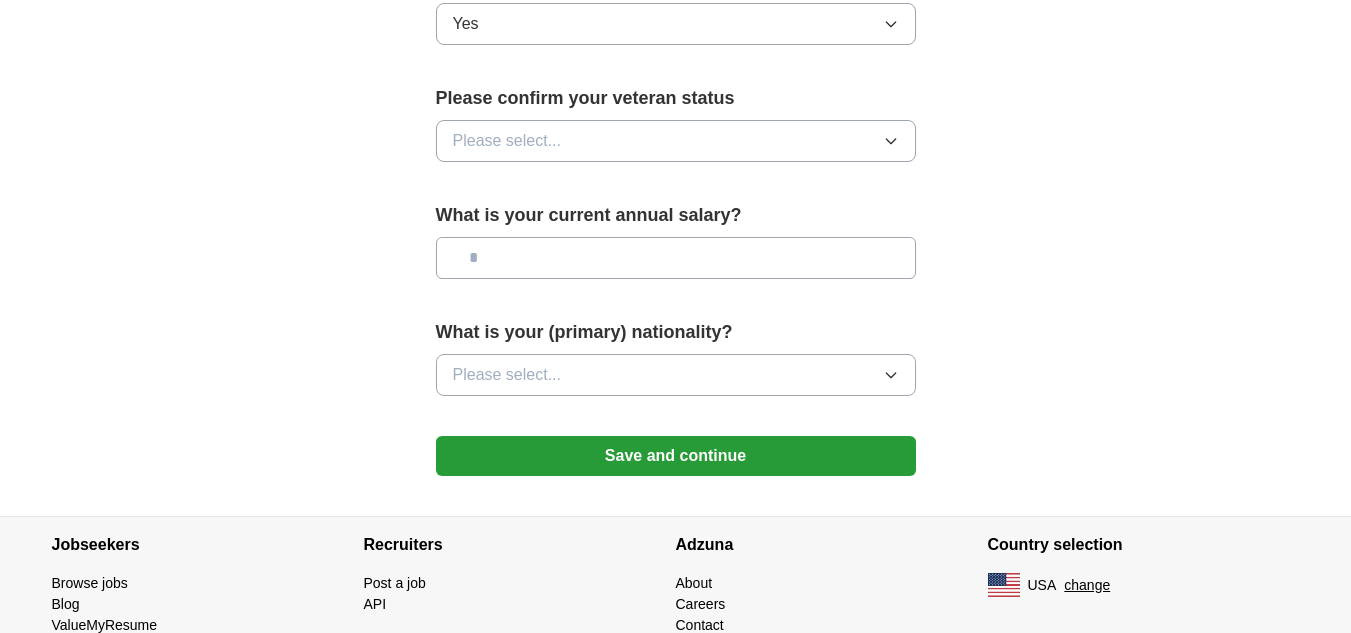 scroll, scrollTop: 1340, scrollLeft: 0, axis: vertical 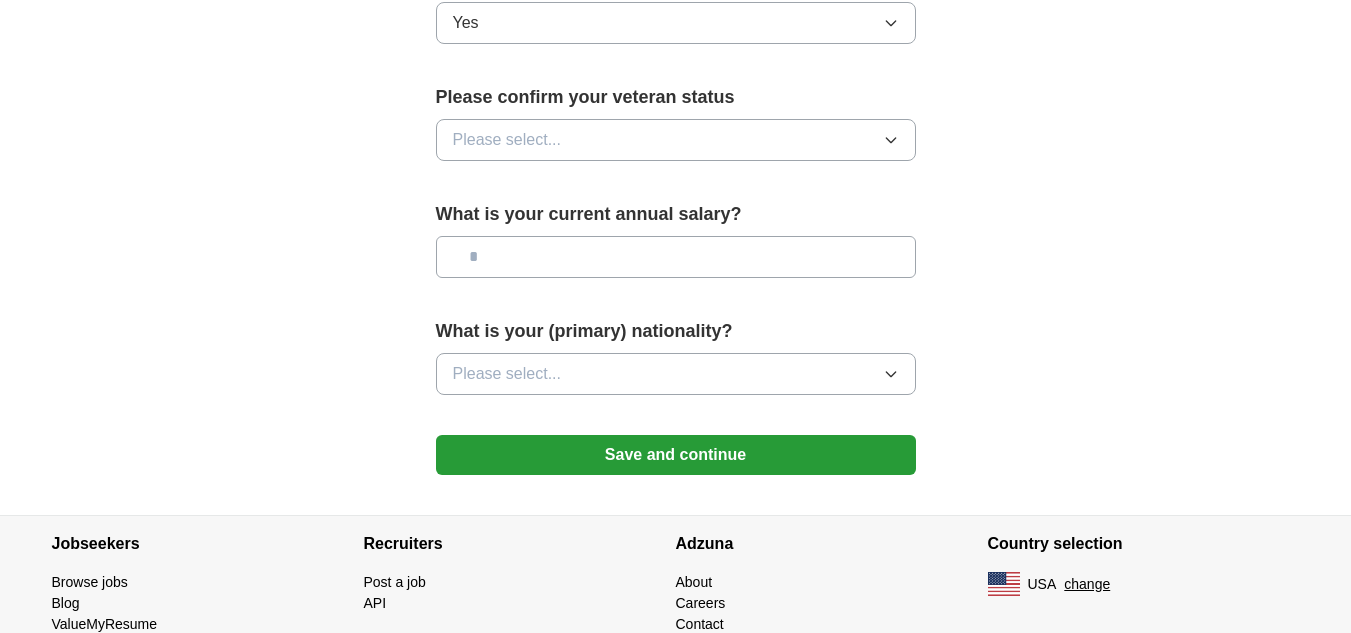 click on "Please select..." at bounding box center [676, 140] 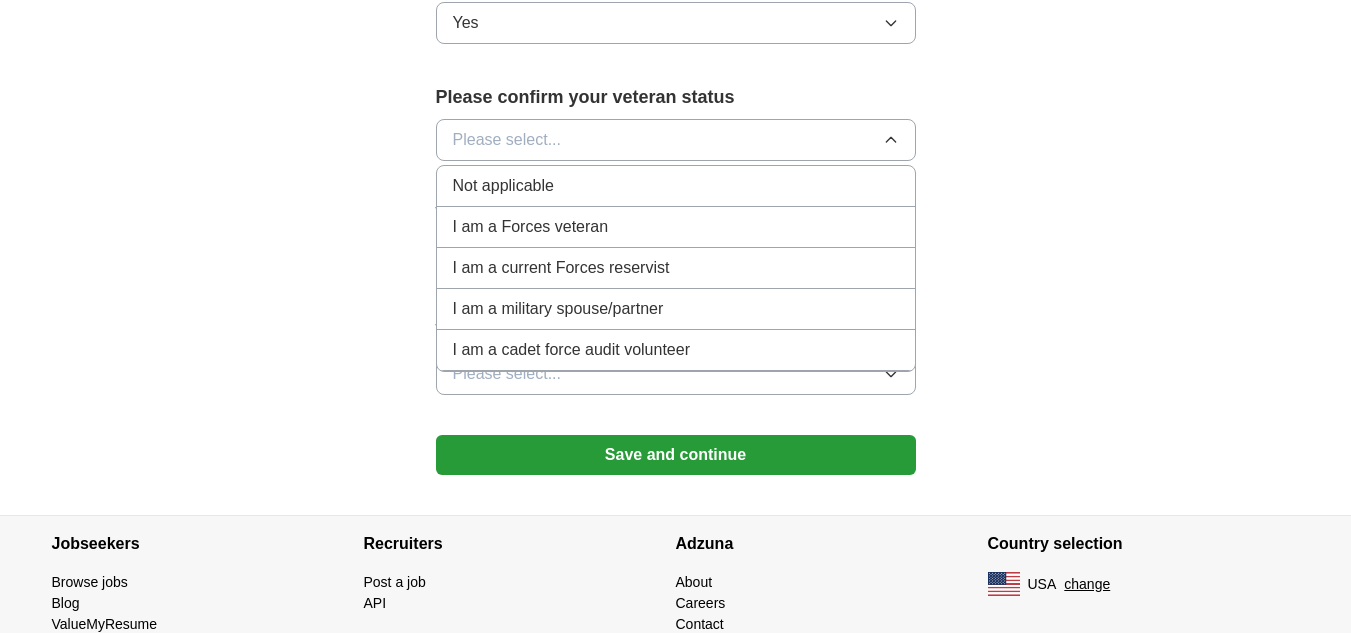 click on "Not applicable" at bounding box center (676, 186) 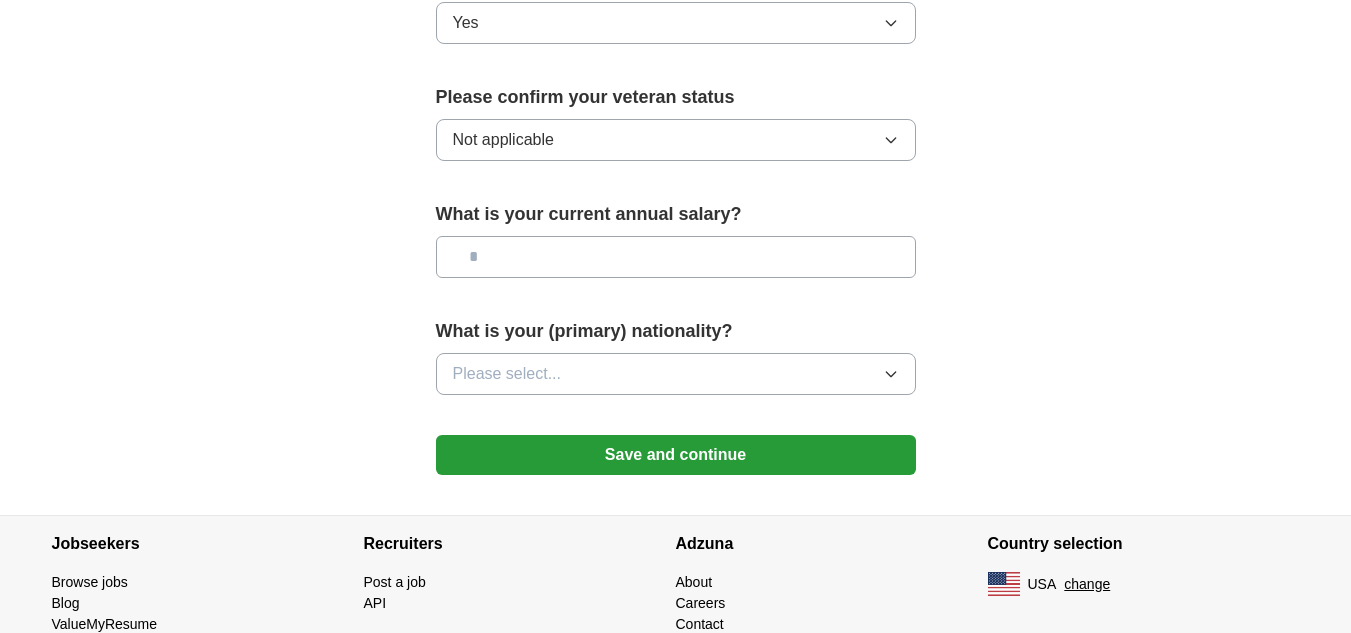 click at bounding box center (676, 257) 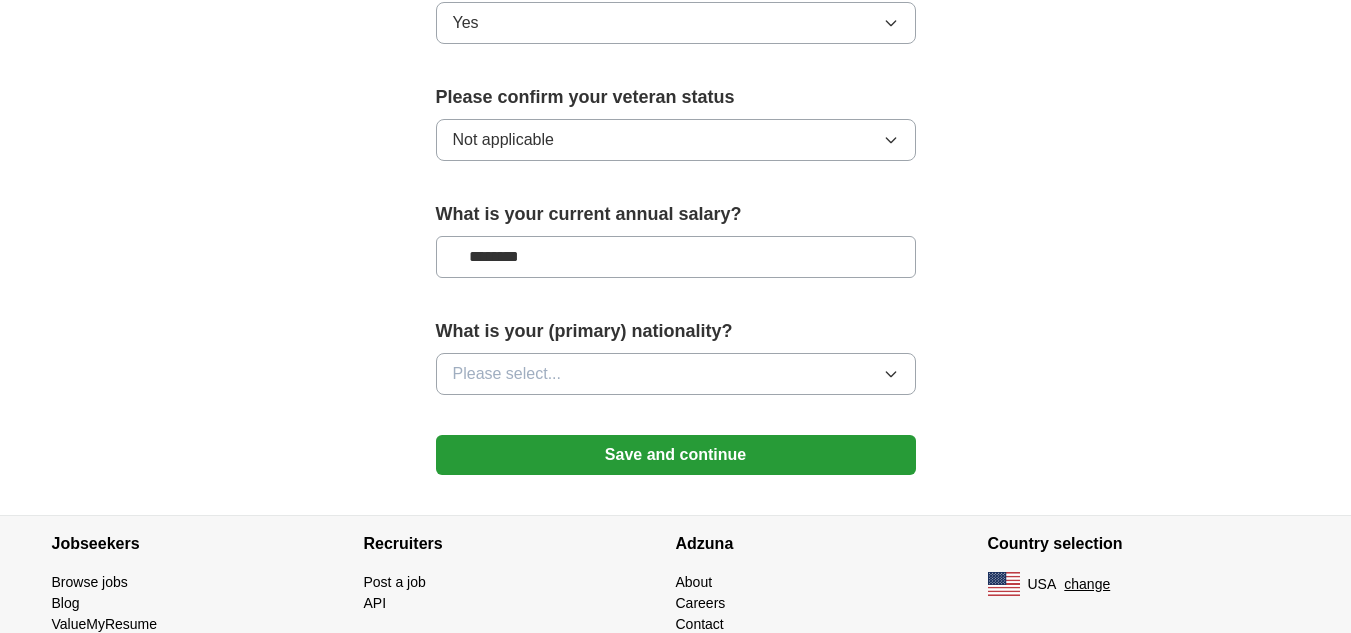 type on "********" 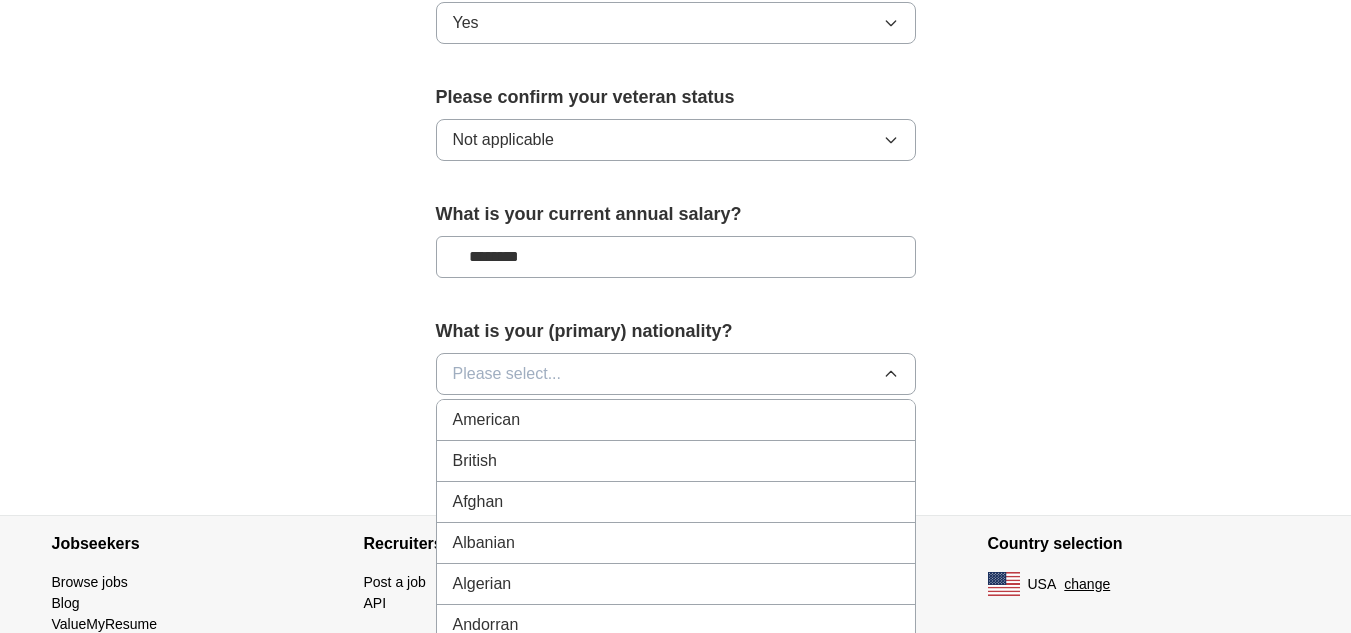 click on "American" at bounding box center (676, 420) 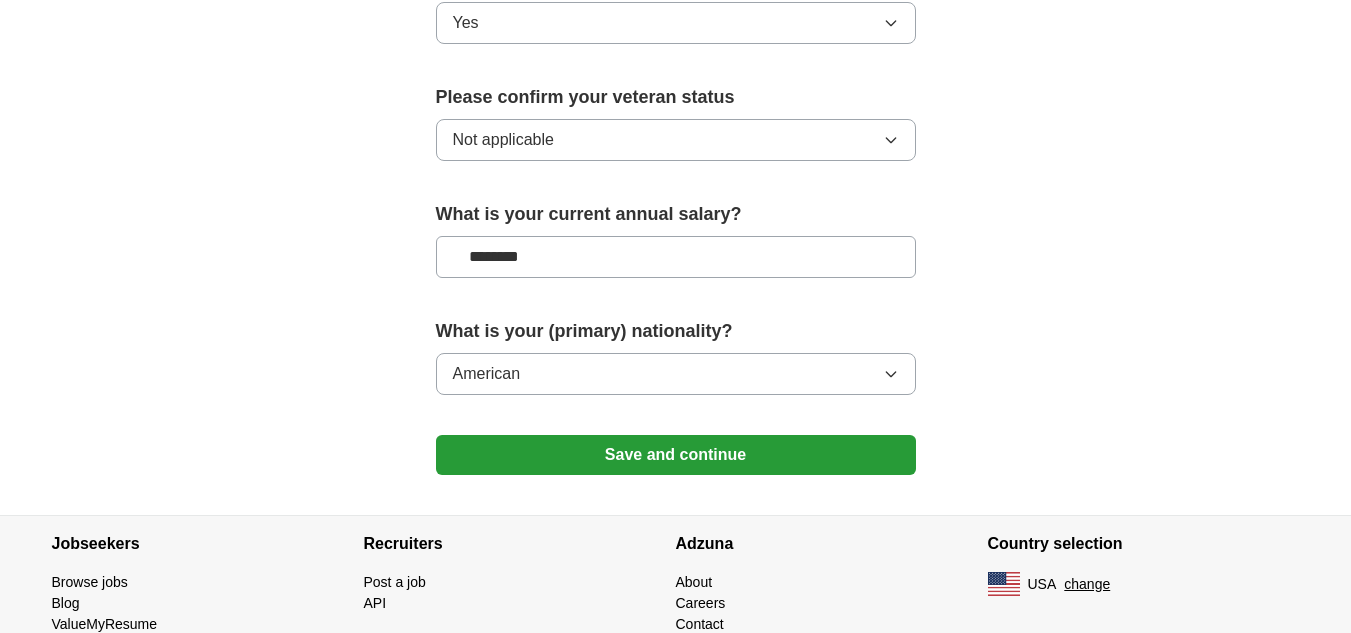click on "Save and continue" at bounding box center (676, 455) 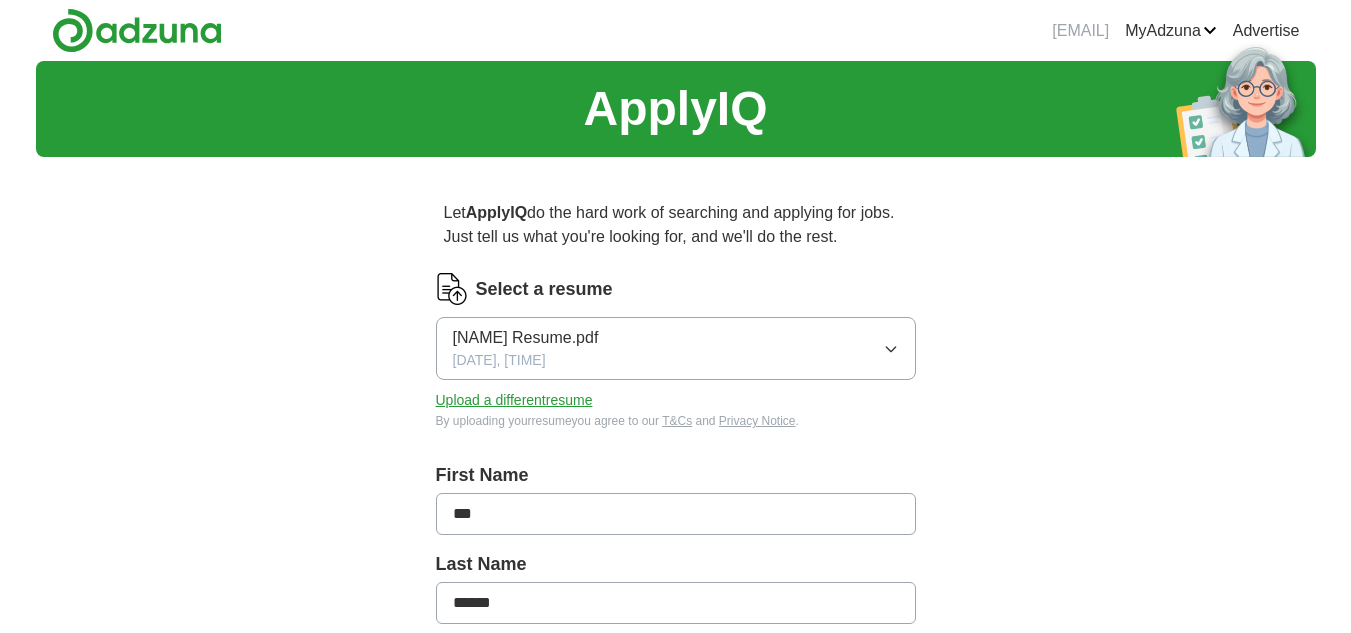 scroll, scrollTop: 0, scrollLeft: 0, axis: both 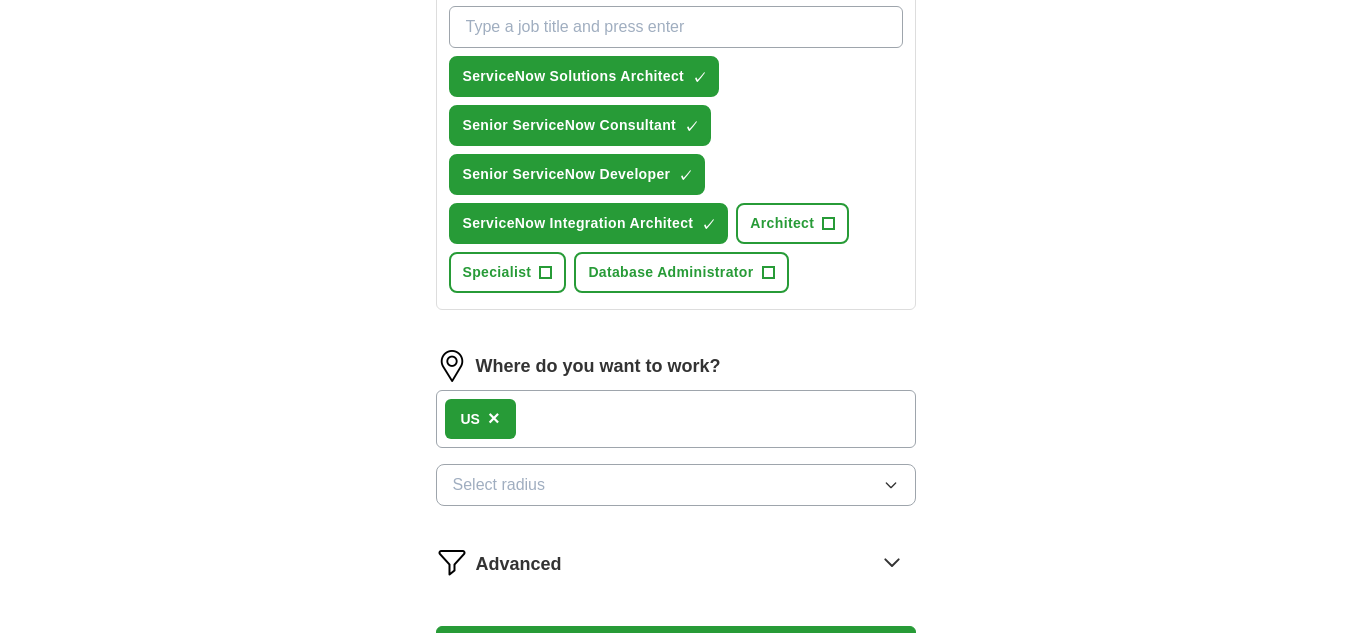 click on "×" at bounding box center [494, 418] 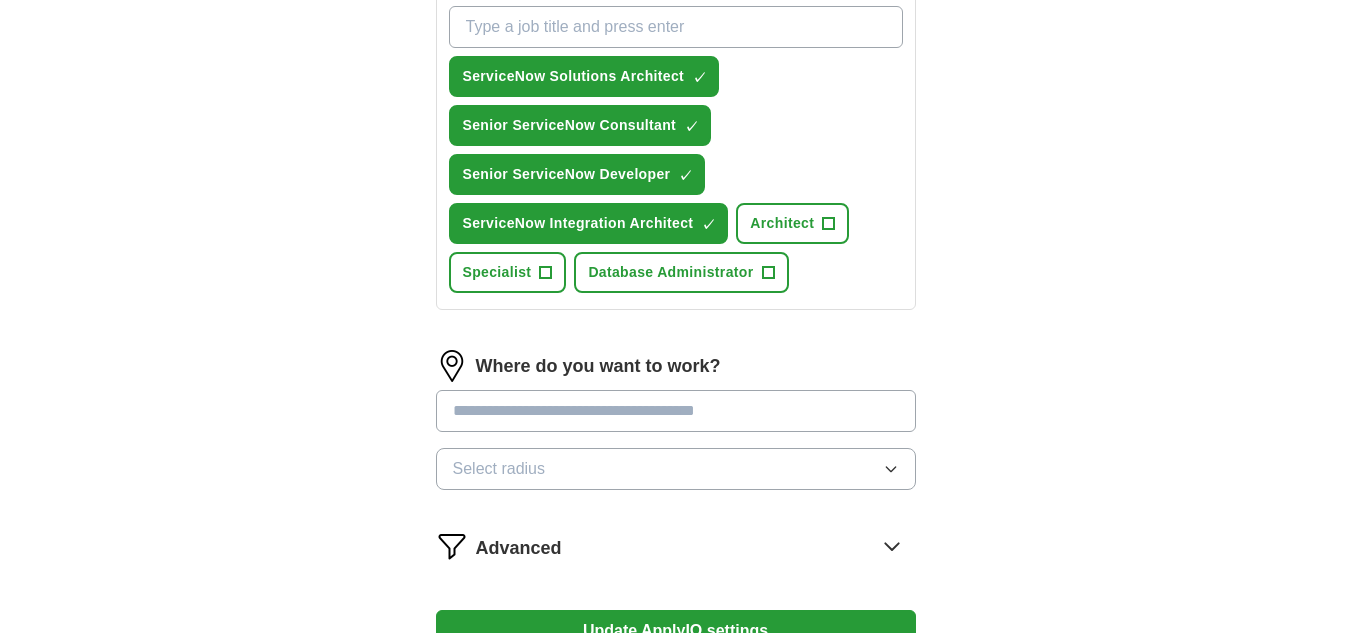 click at bounding box center (676, 411) 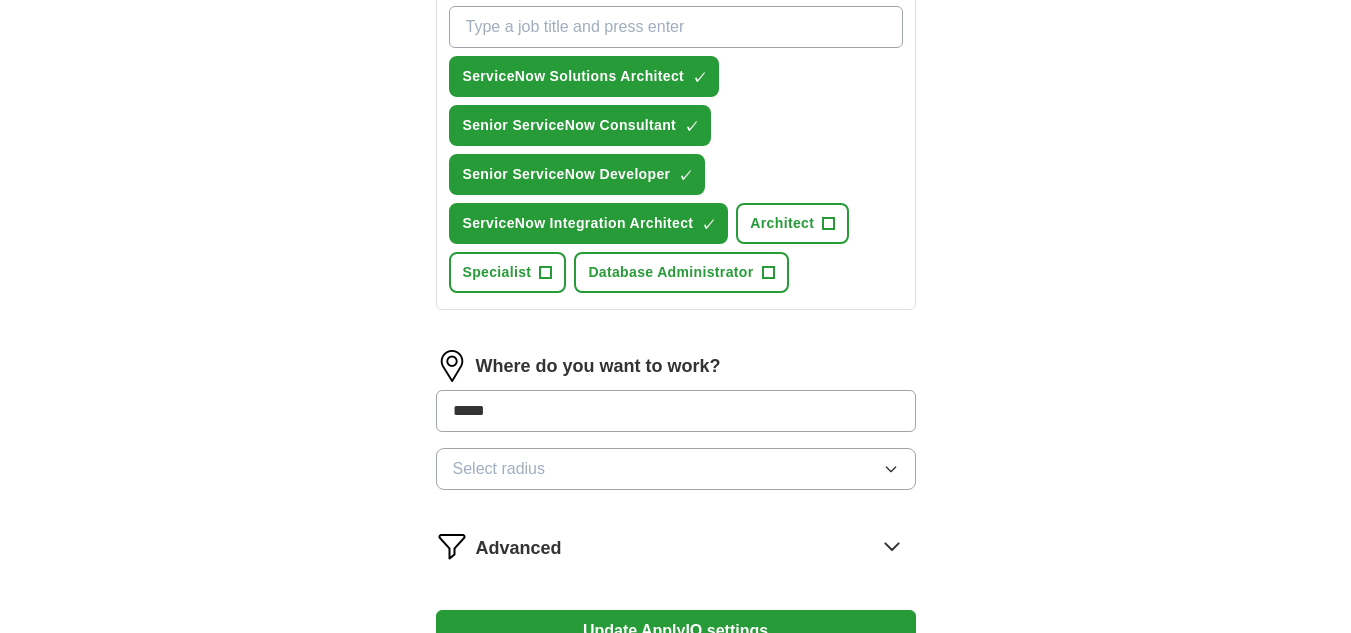 type on "****" 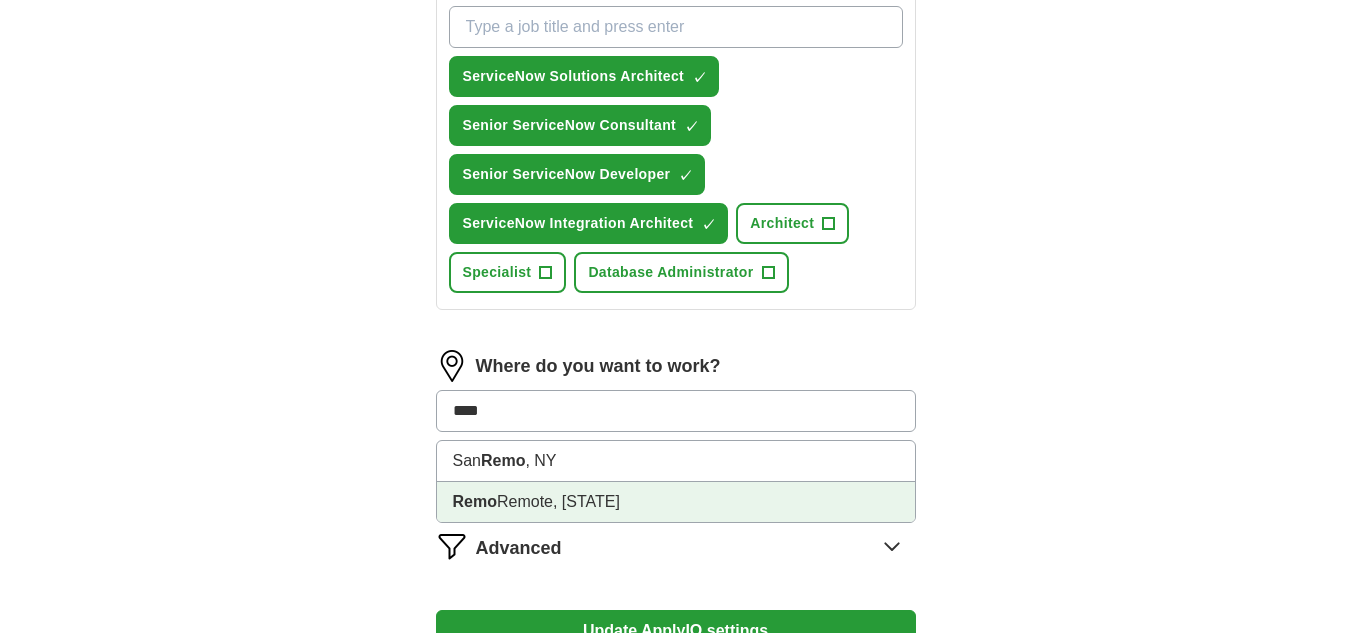 click on "Remo te, OR" at bounding box center (676, 502) 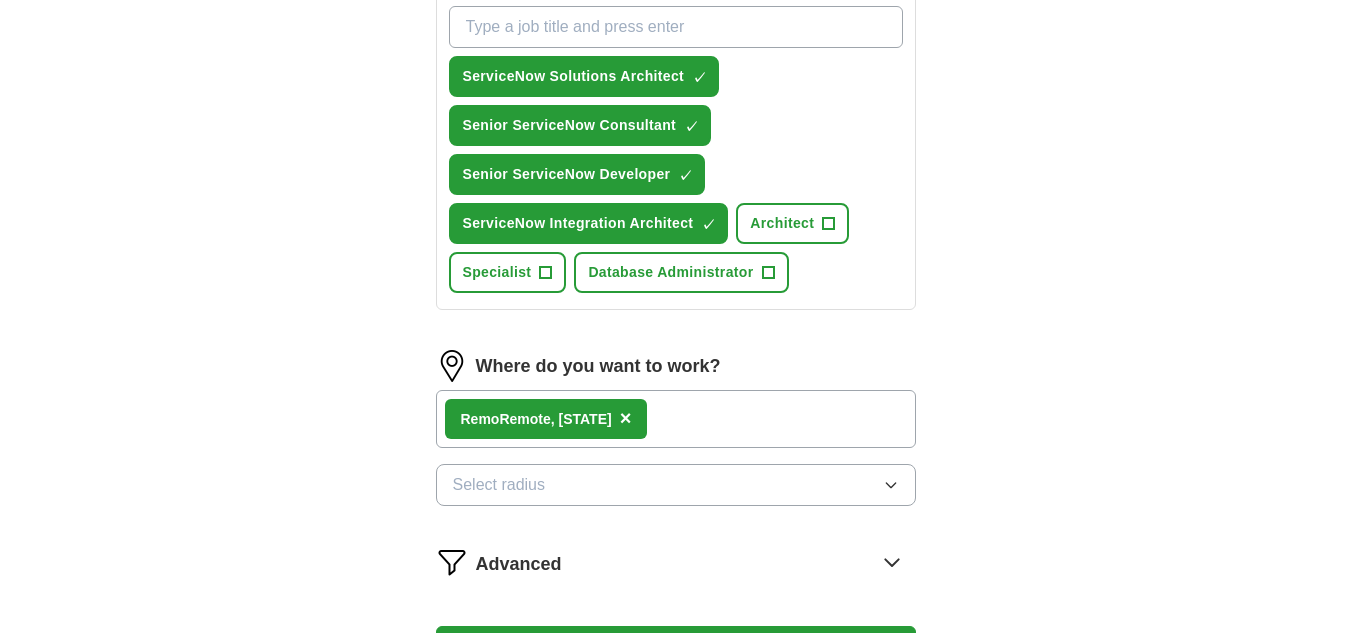 click on "Let  ApplyIQ  do the hard work of searching and applying for jobs. Just tell us what you're looking for, and we'll do the rest. Select a resume Bee Junaid Resume.pdf 07/29/2025, 18:08 Upload a different  resume By uploading your  resume  you agree to our   T&Cs   and   Privacy Notice . First Name *** Last Name ****** What job are you looking for? Enter job titles and/or pick from our suggestions (6-10 recommended) ServiceNow Solutions Architect ✓ × Senior ServiceNow Consultant ✓ × Senior ServiceNow Developer ✓ × ServiceNow Integration Architect ✓ × Architect + Specialist + Database Administrator + Where do you want to work? Remo te, OR × Select radius Advanced Update ApplyIQ settings Go to dashboard" at bounding box center (676, 94) 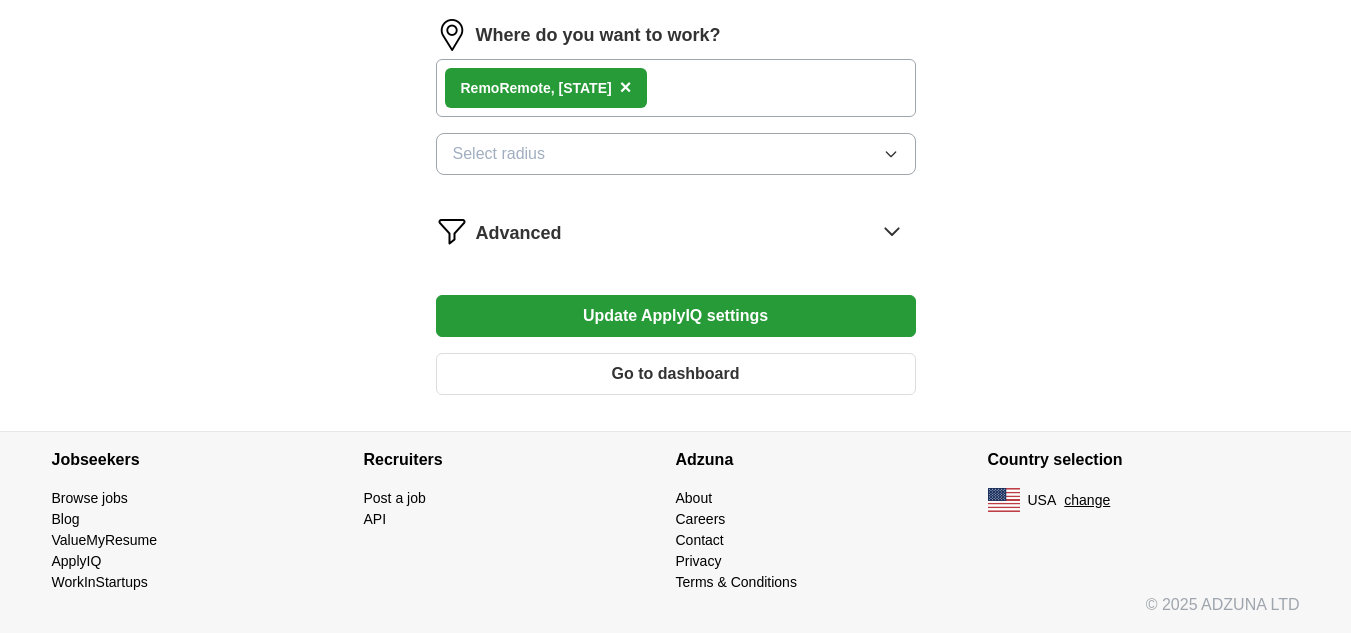 click on "Update ApplyIQ settings" at bounding box center (676, 316) 